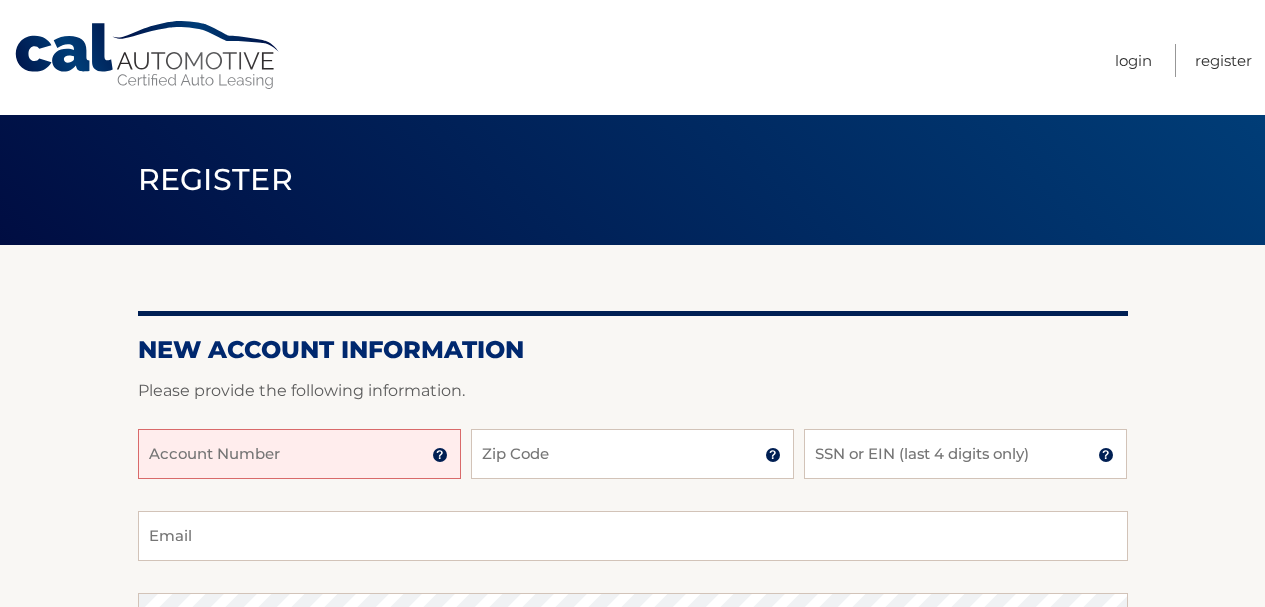 scroll, scrollTop: 0, scrollLeft: 0, axis: both 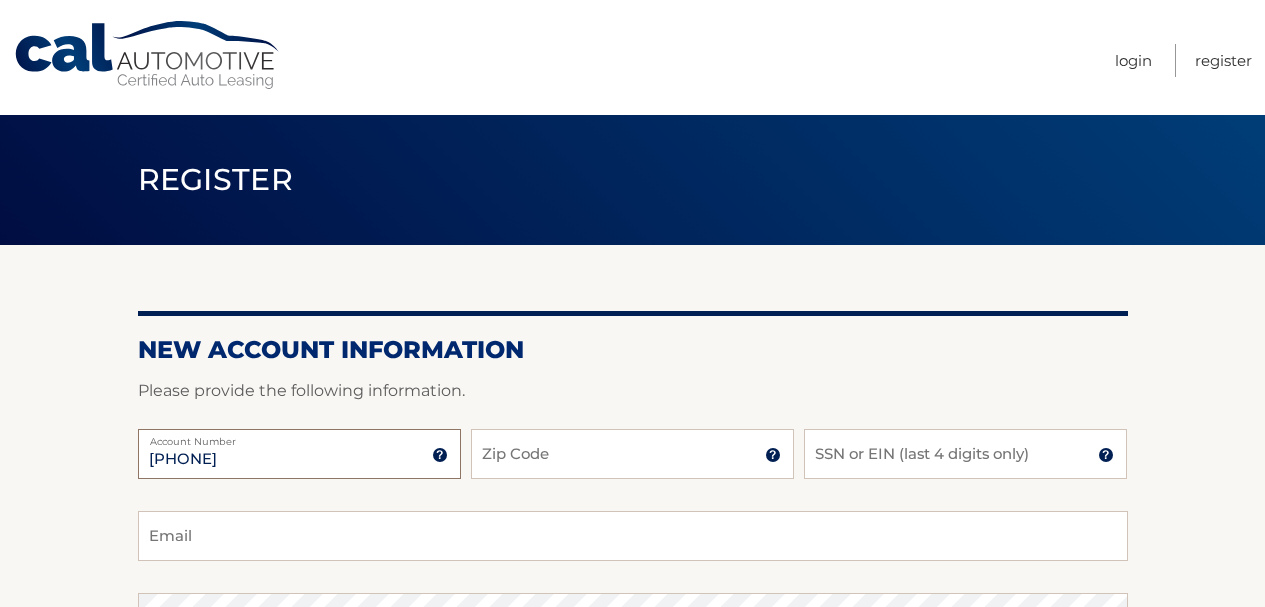 type on "44455924456" 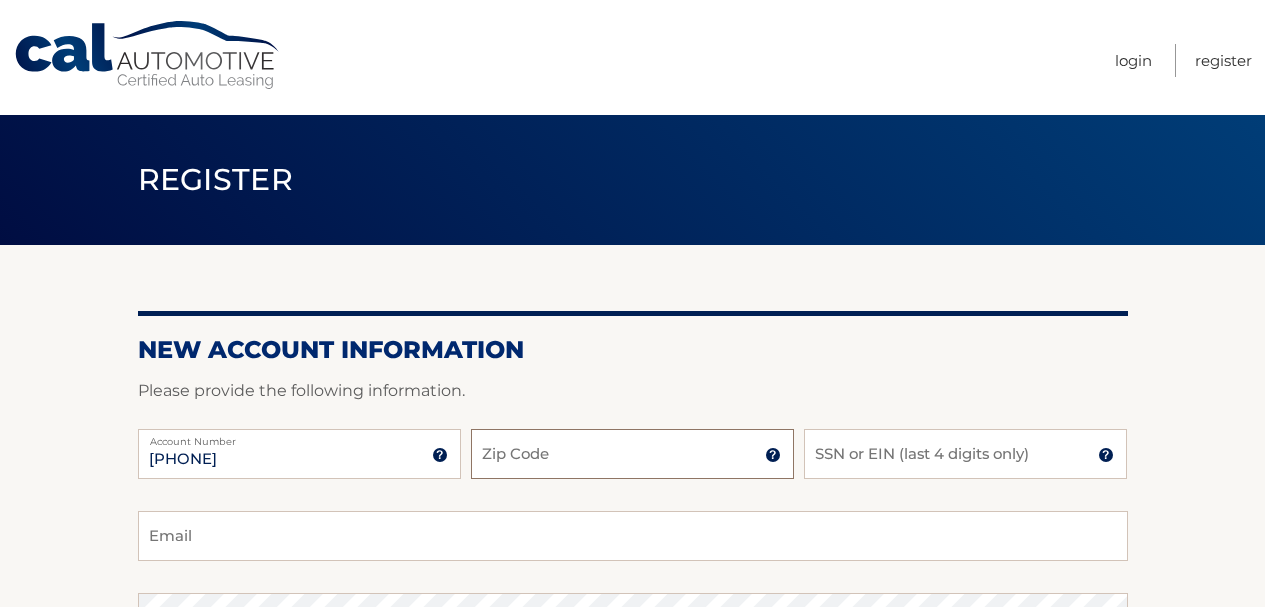 click on "Zip Code" at bounding box center (632, 454) 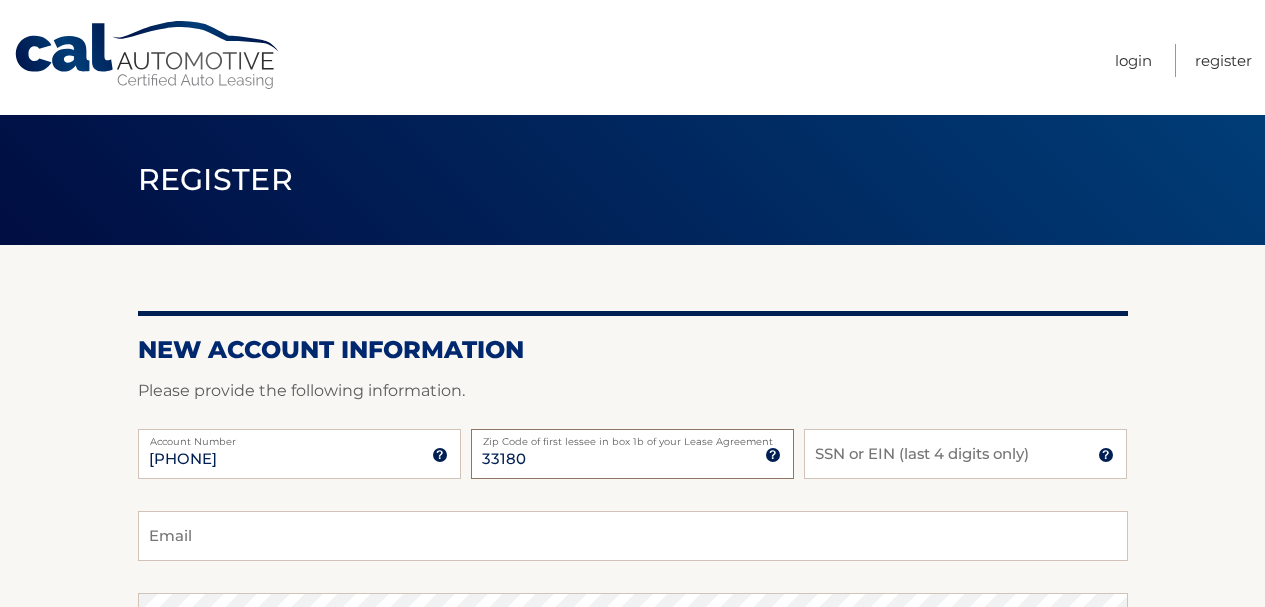 type on "33180" 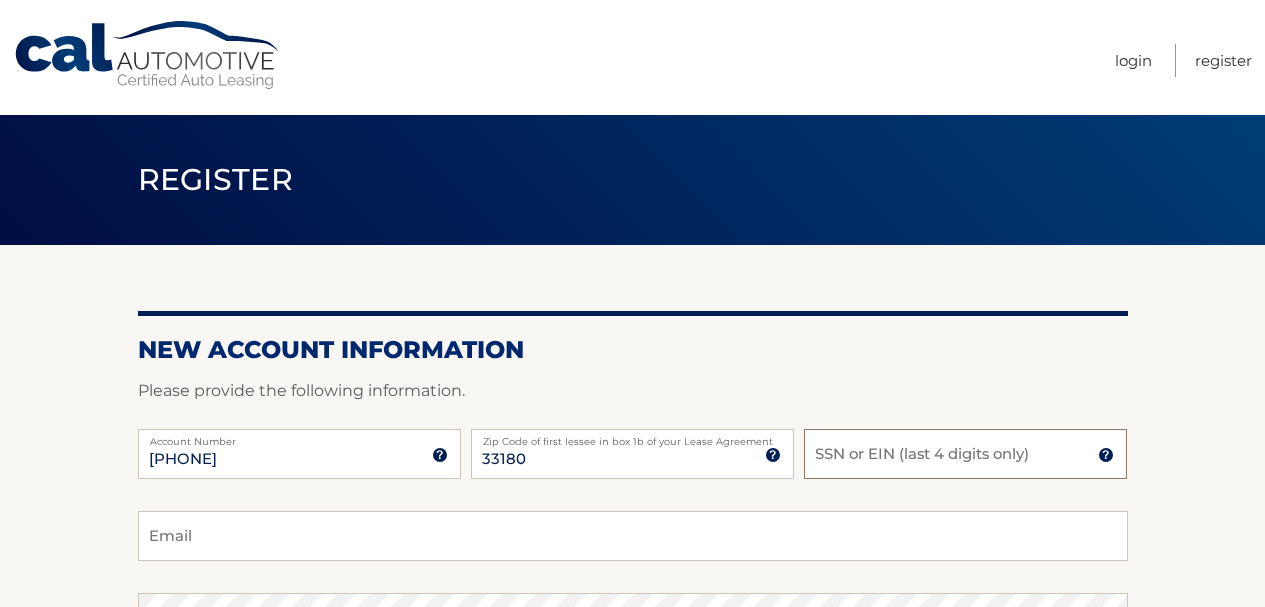 click on "SSN or EIN (last 4 digits only)" at bounding box center [965, 454] 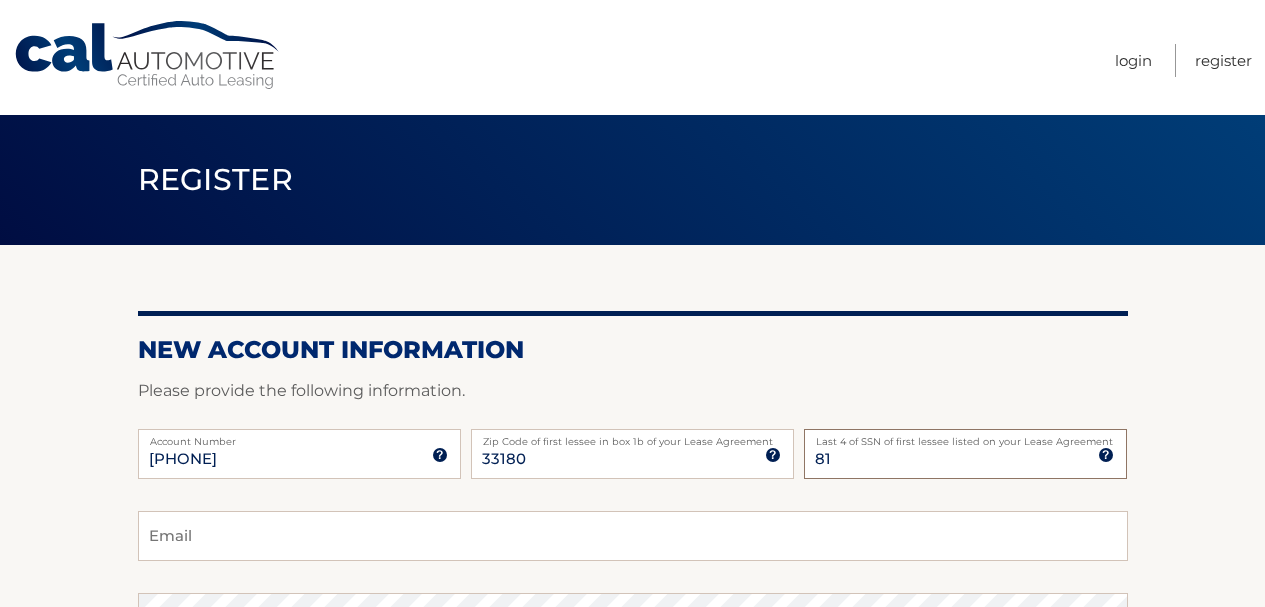type on "8" 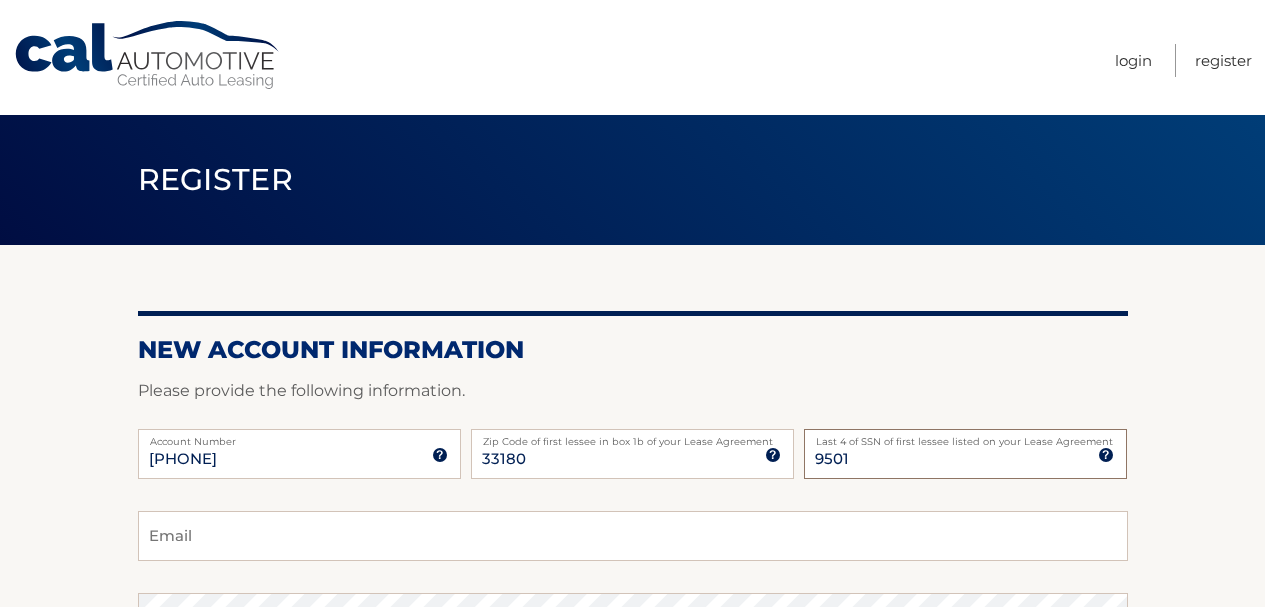 type on "9501" 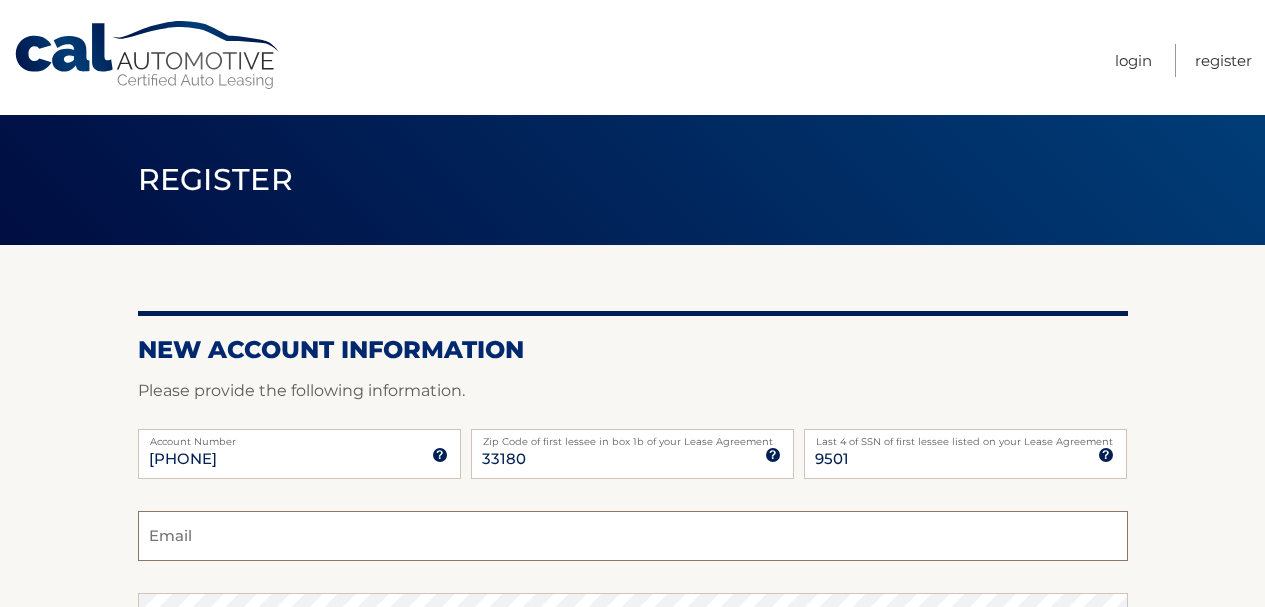 click on "Email" at bounding box center [633, 536] 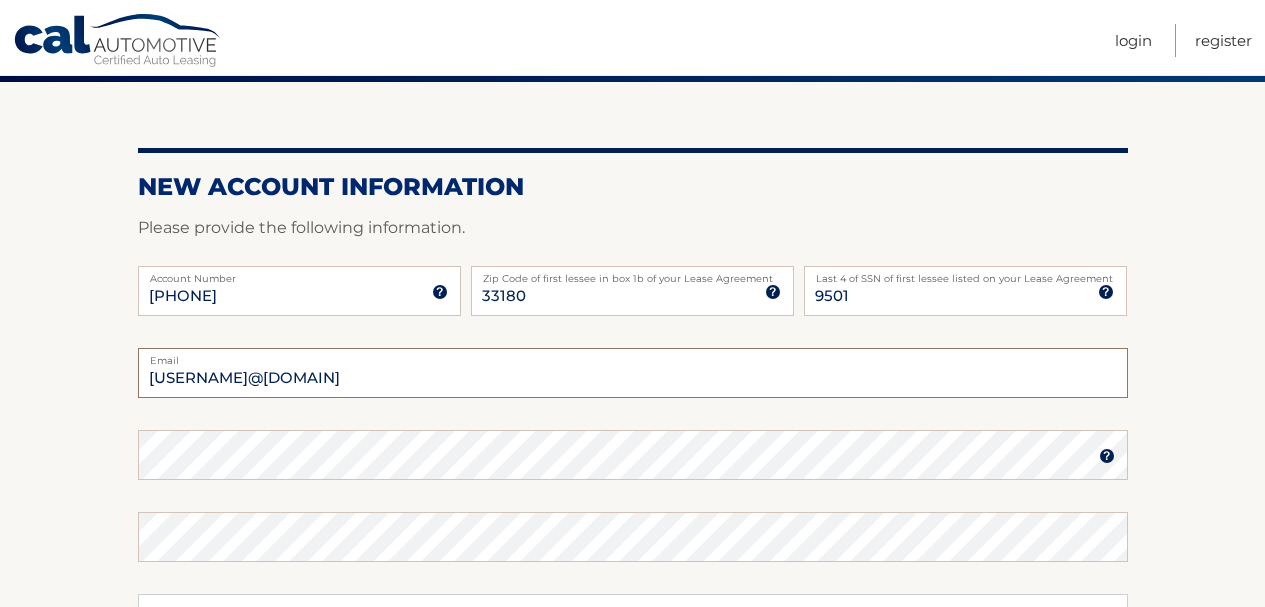 scroll, scrollTop: 164, scrollLeft: 0, axis: vertical 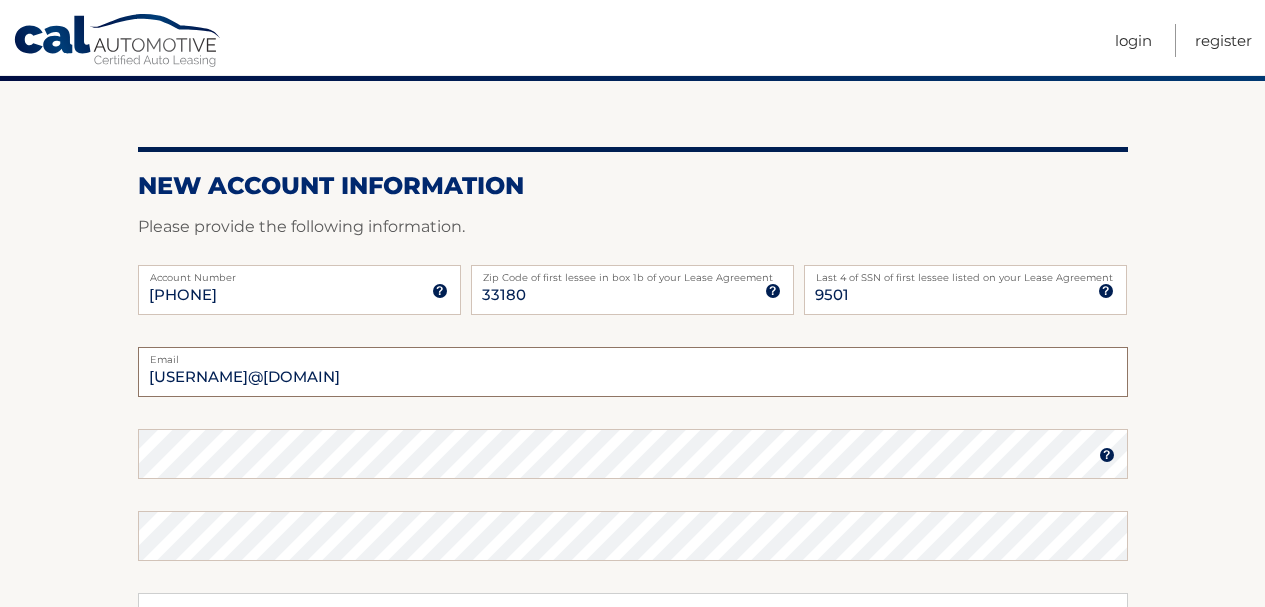type on "fjcarrizo20@gmail.com" 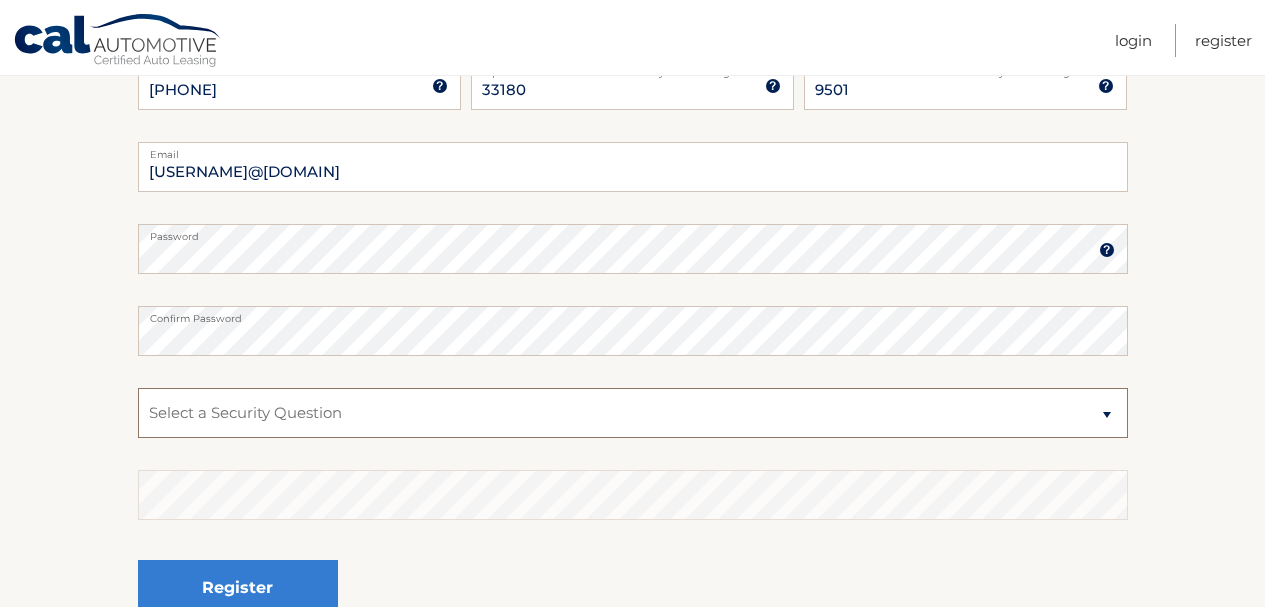 scroll, scrollTop: 371, scrollLeft: 0, axis: vertical 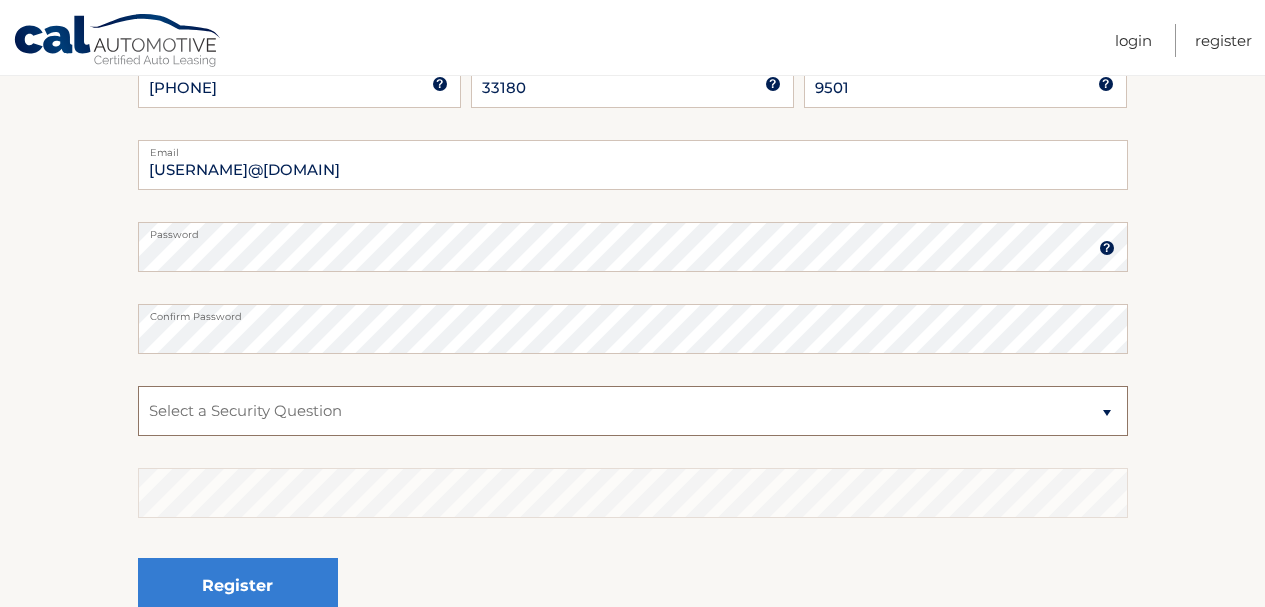 click on "Select a Security Question
What was the name of your elementary school?
What is your mother’s maiden name?
What street did you live on in the third grade?
In what city or town was your first job?
What was your childhood phone number including area code? (e.g., 000-000-0000)" at bounding box center (633, 411) 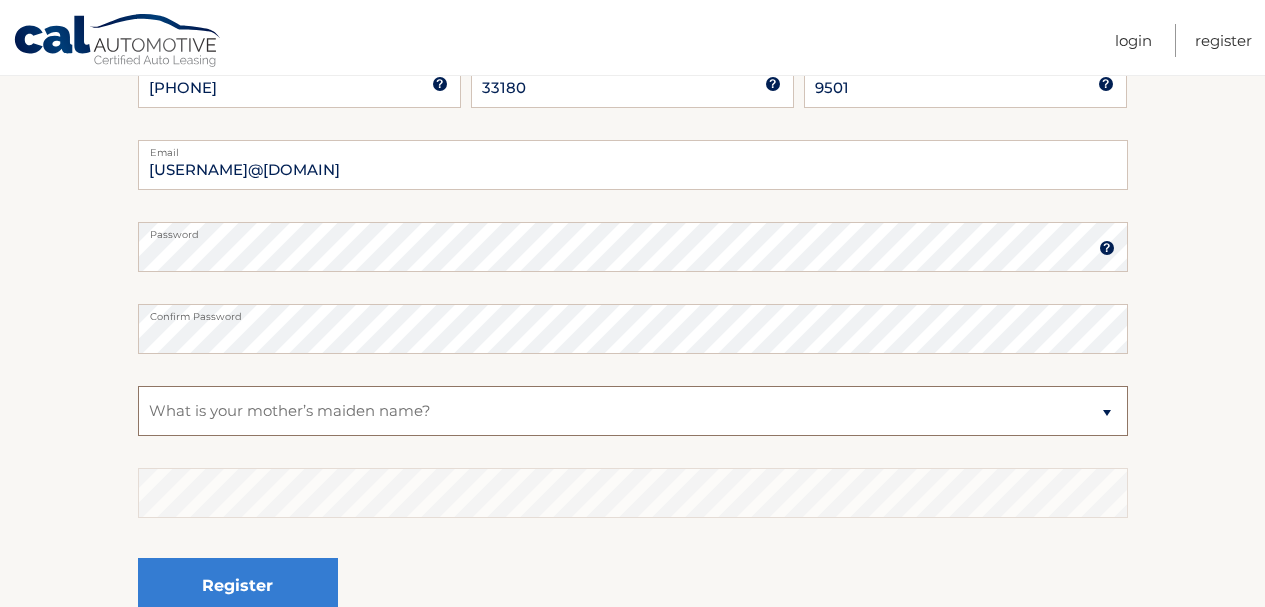 click on "Select a Security Question
What was the name of your elementary school?
What is your mother’s maiden name?
What street did you live on in the third grade?
In what city or town was your first job?
What was your childhood phone number including area code? (e.g., 000-000-0000)" at bounding box center [633, 411] 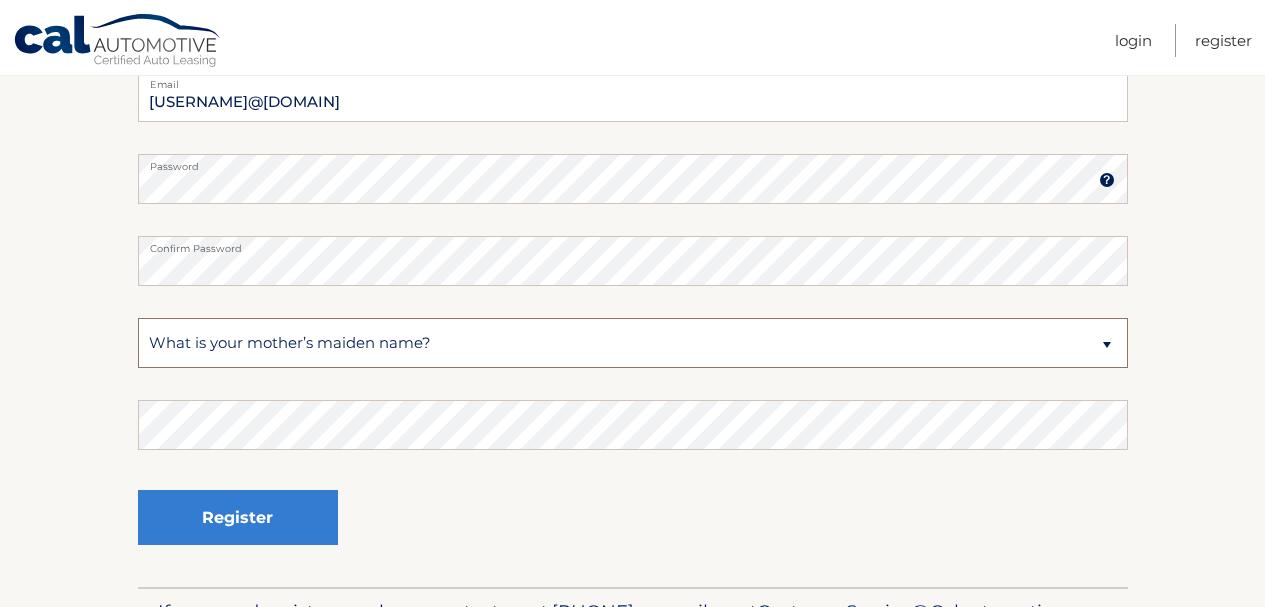 scroll, scrollTop: 440, scrollLeft: 0, axis: vertical 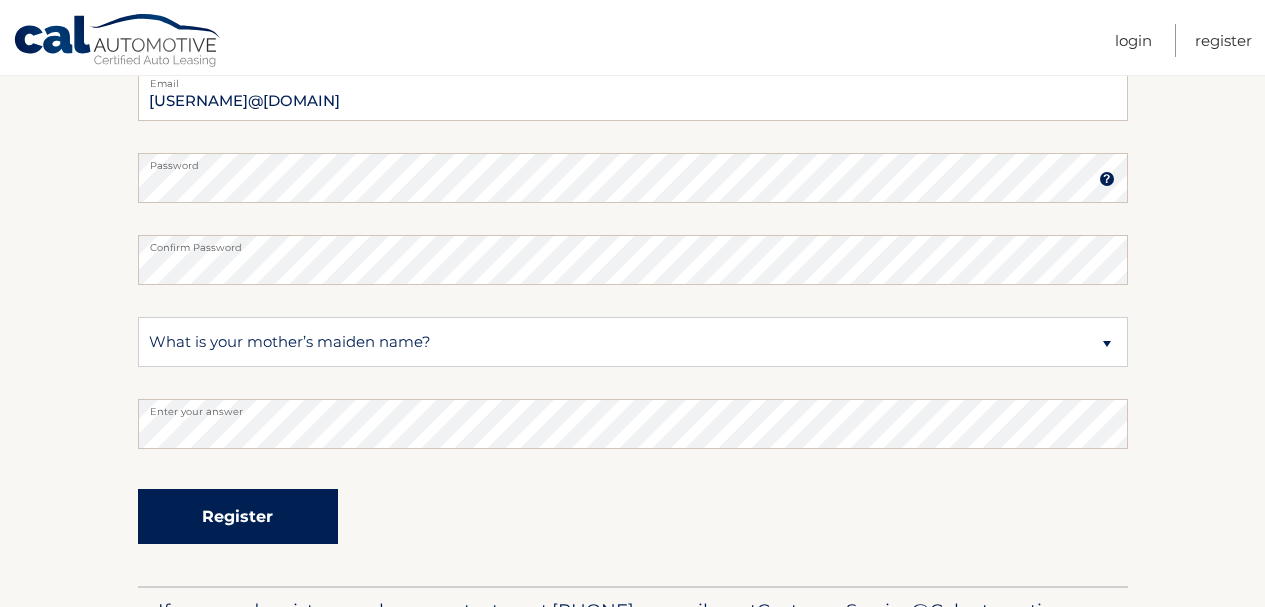 click on "Register" at bounding box center [238, 516] 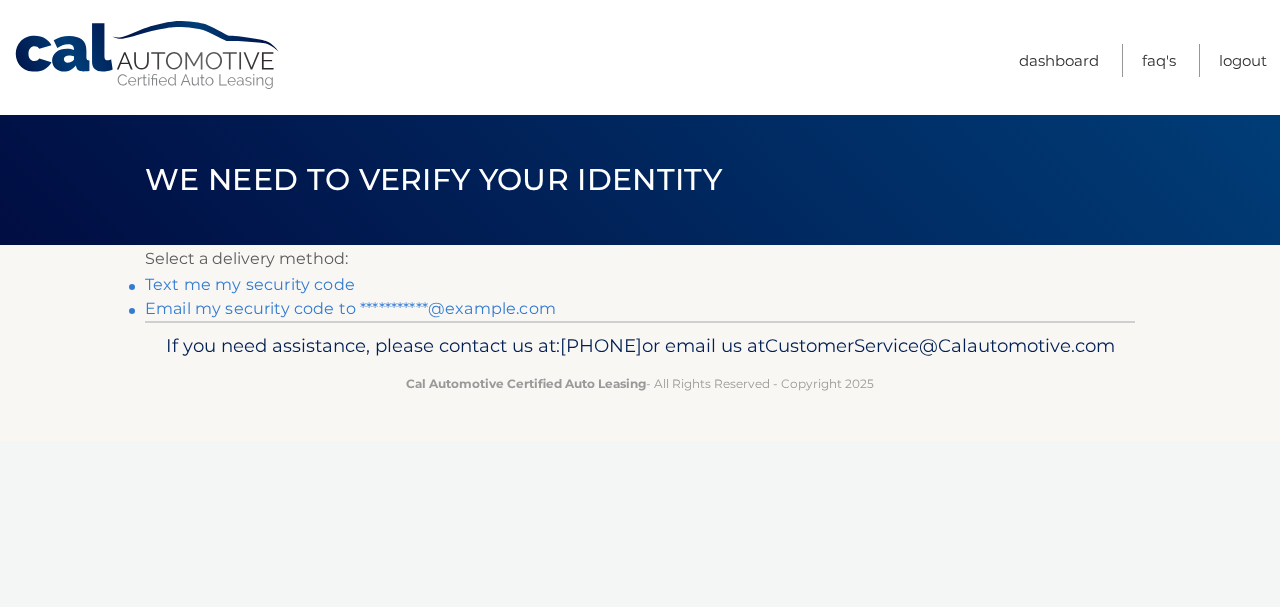 scroll, scrollTop: 0, scrollLeft: 0, axis: both 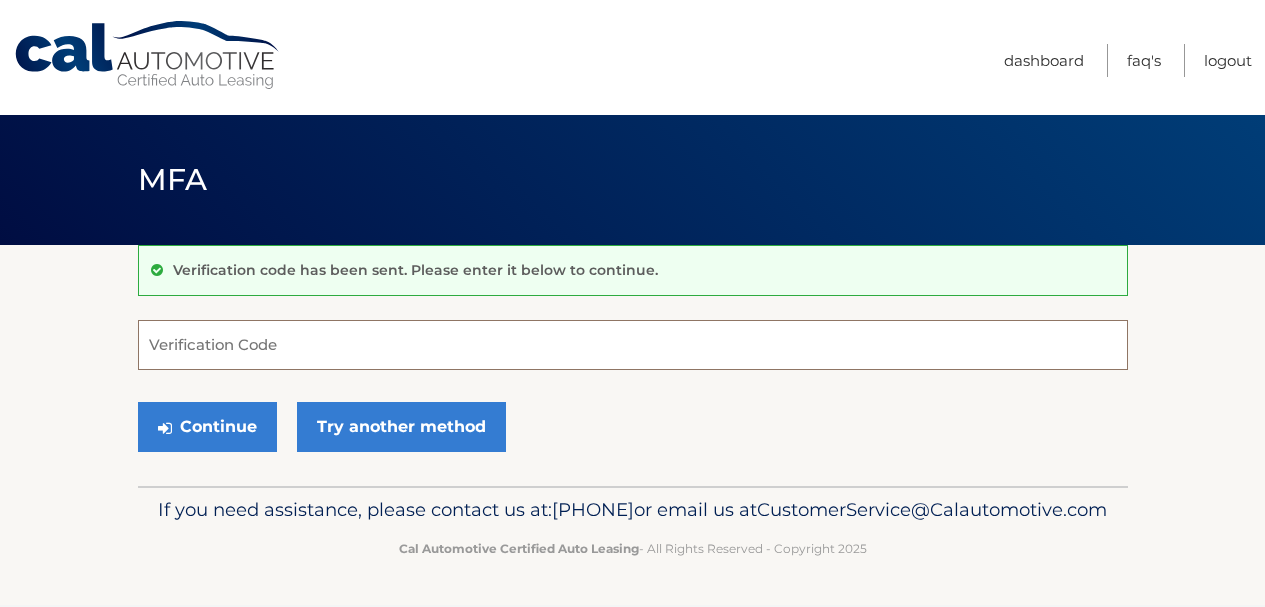 click on "Verification Code" at bounding box center [633, 345] 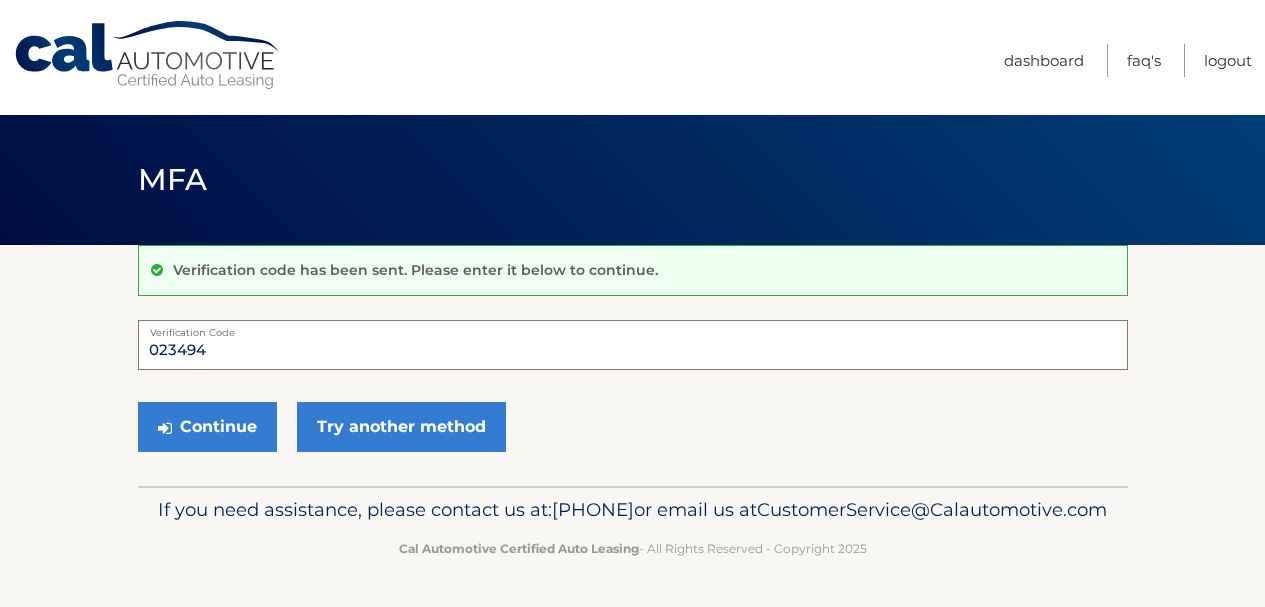 type on "023494" 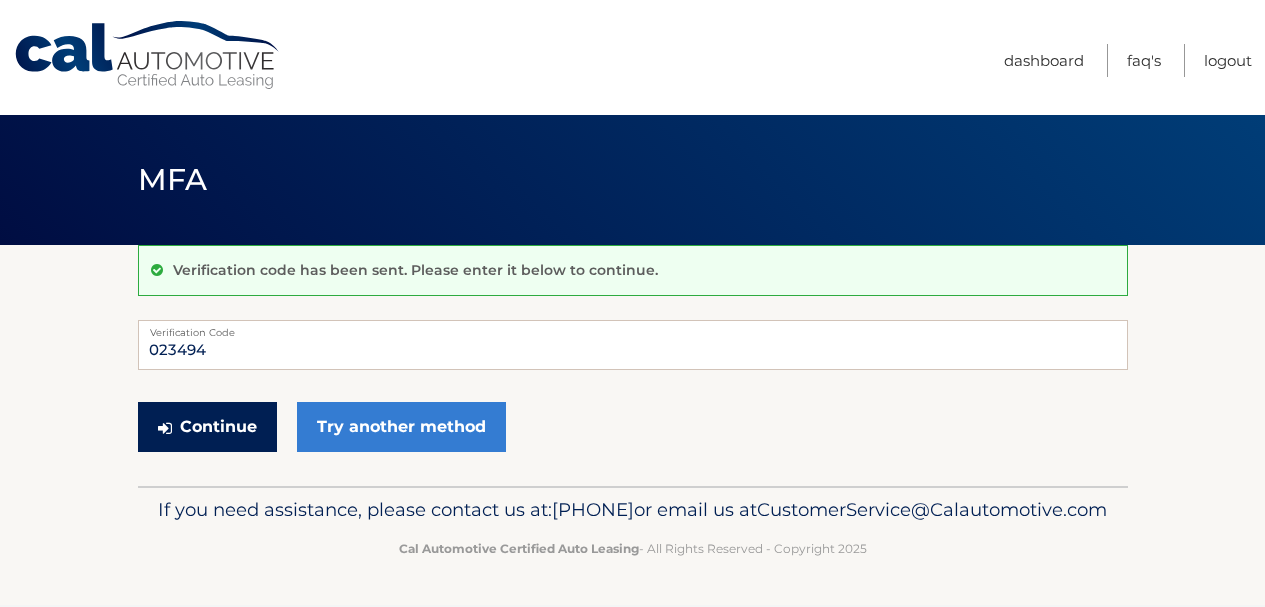 click on "Continue" at bounding box center (207, 427) 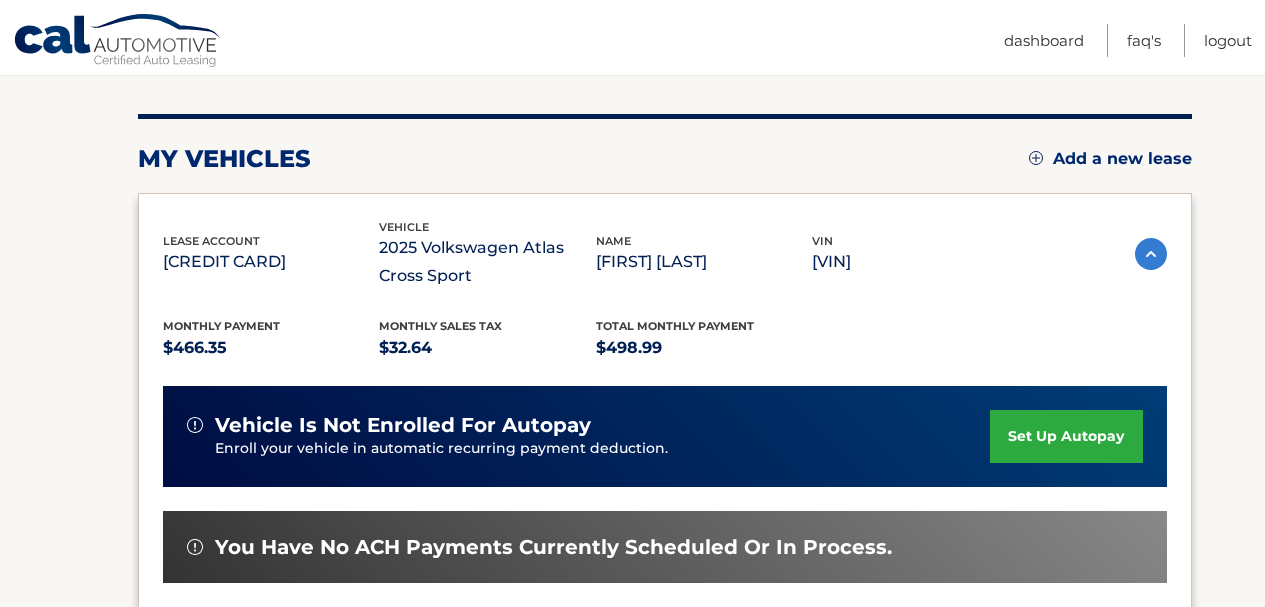 scroll, scrollTop: 223, scrollLeft: 0, axis: vertical 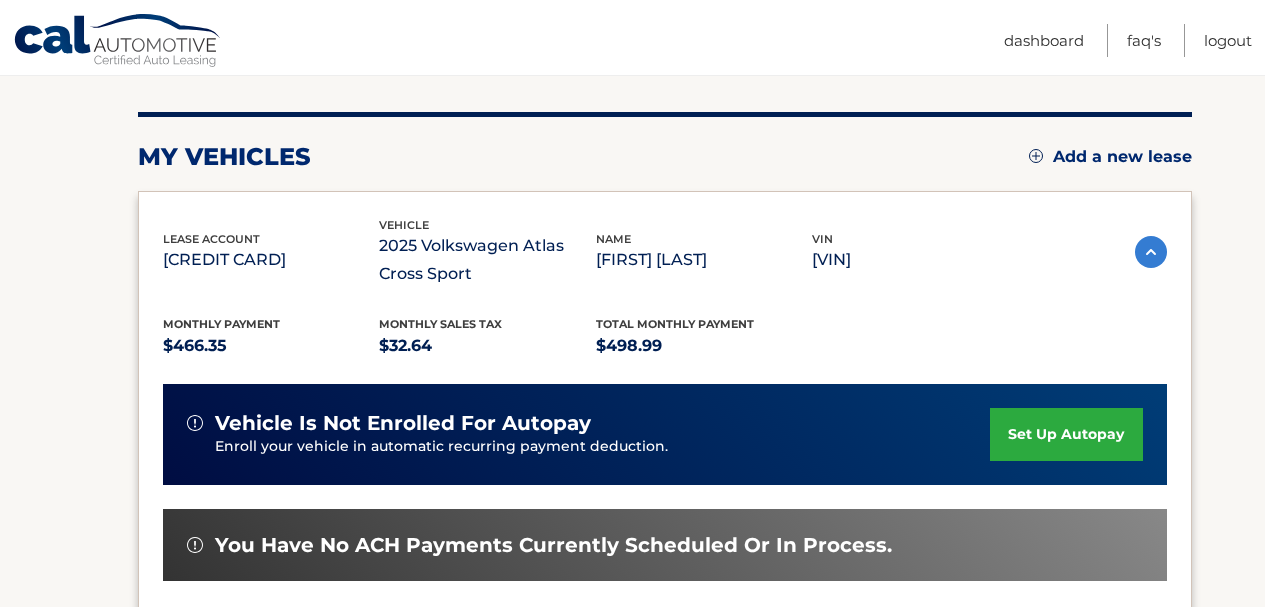 click on "set up autopay" at bounding box center (1066, 434) 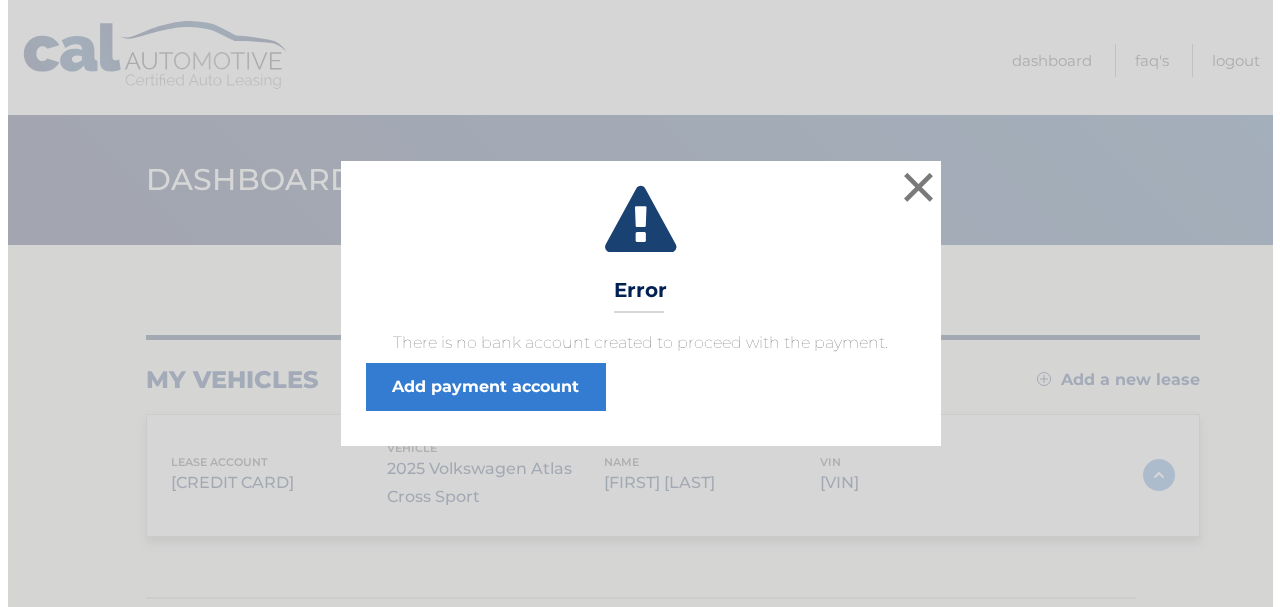 scroll, scrollTop: 0, scrollLeft: 0, axis: both 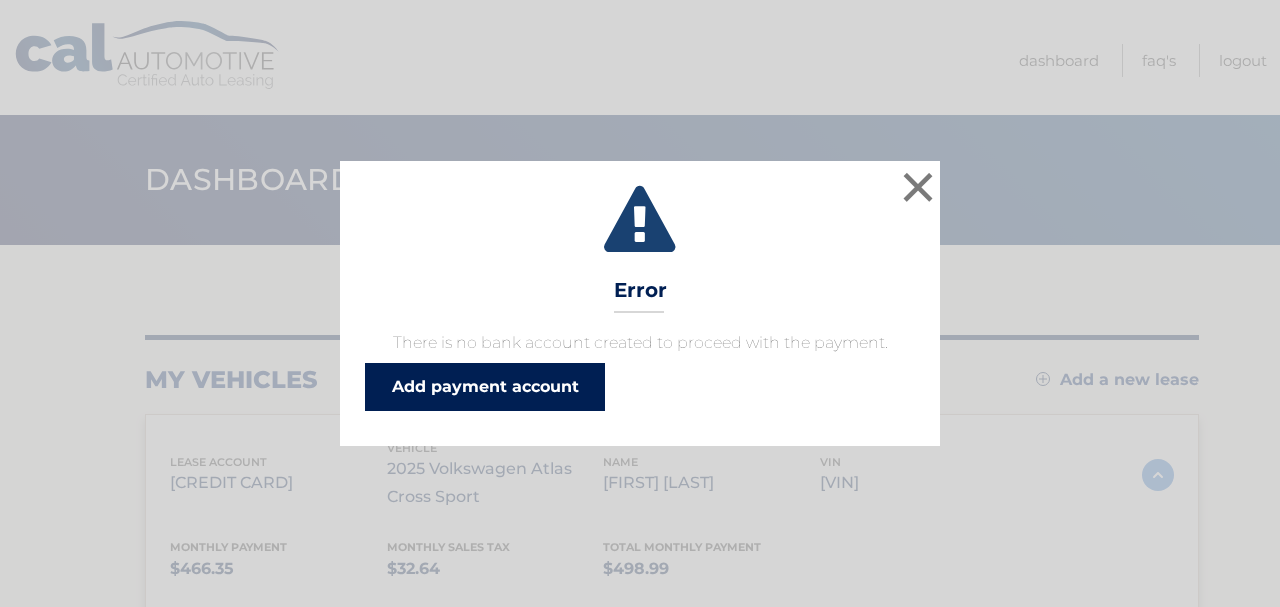 click on "Add payment account" at bounding box center (485, 387) 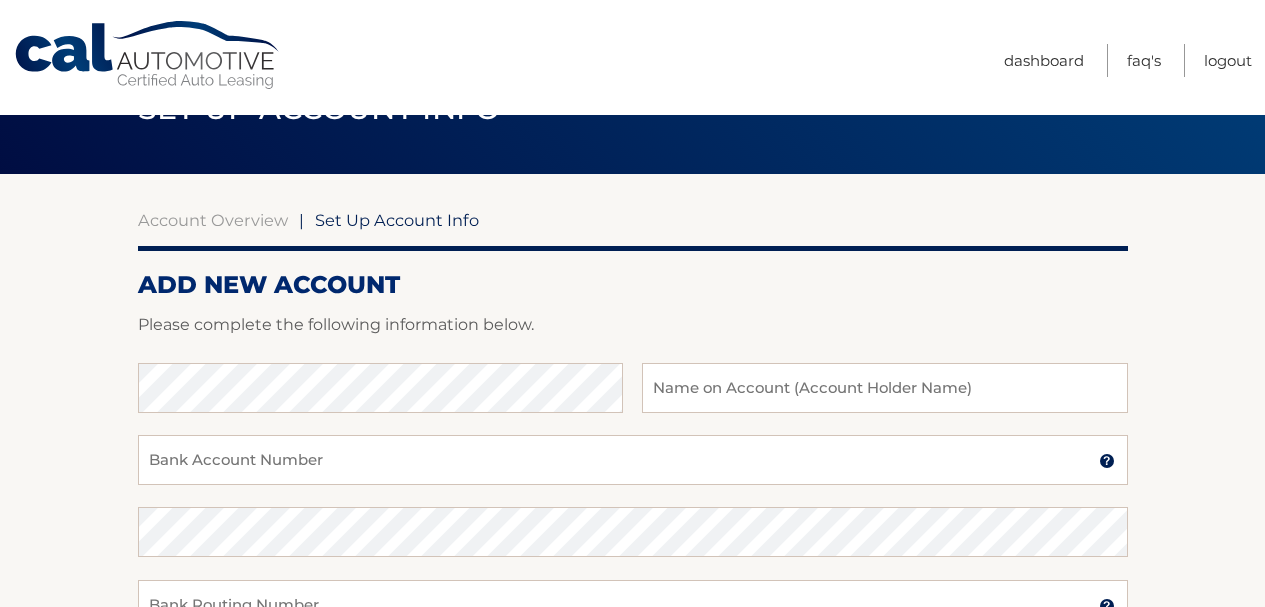 scroll, scrollTop: 75, scrollLeft: 0, axis: vertical 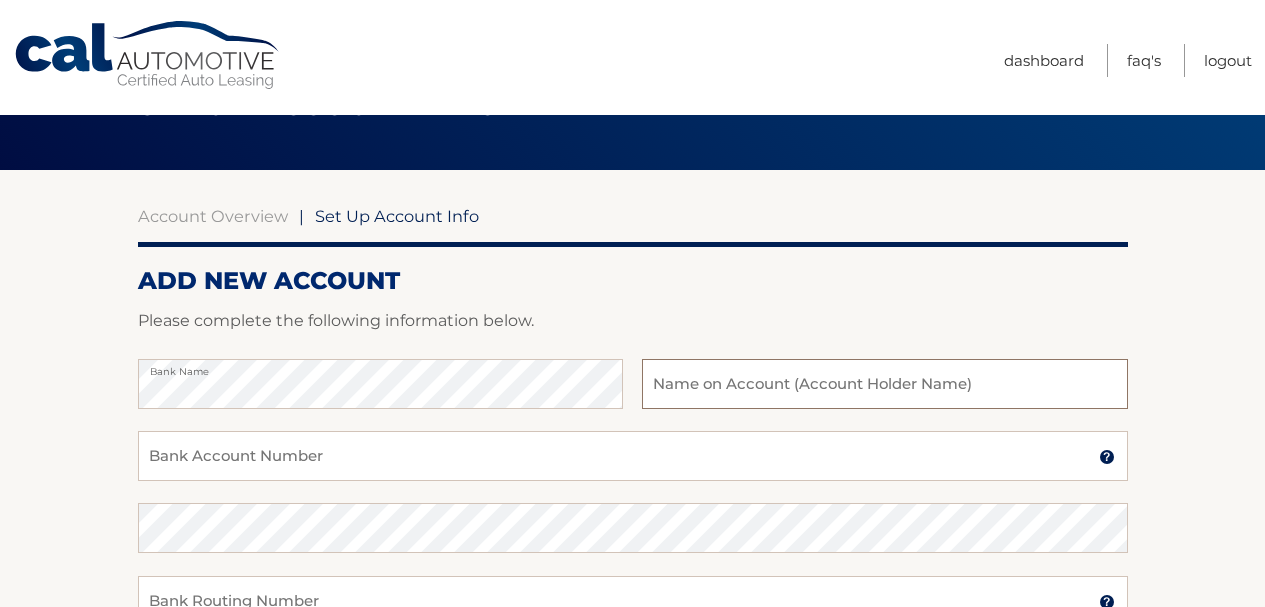 click at bounding box center (884, 384) 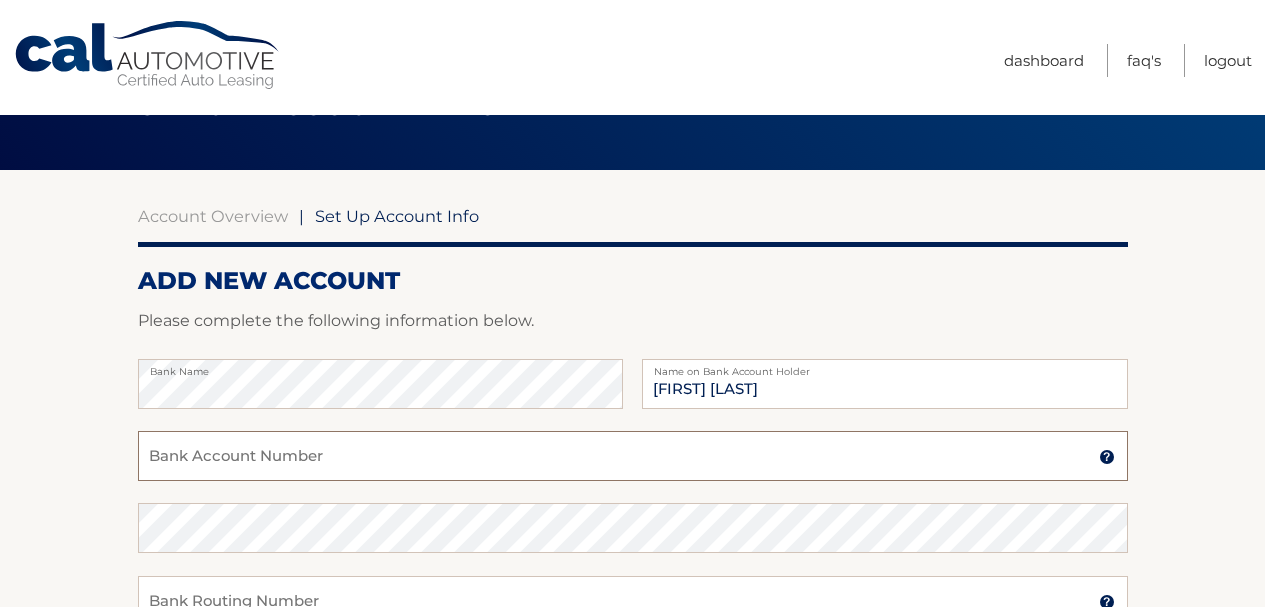 click on "Bank Account Number" at bounding box center [633, 456] 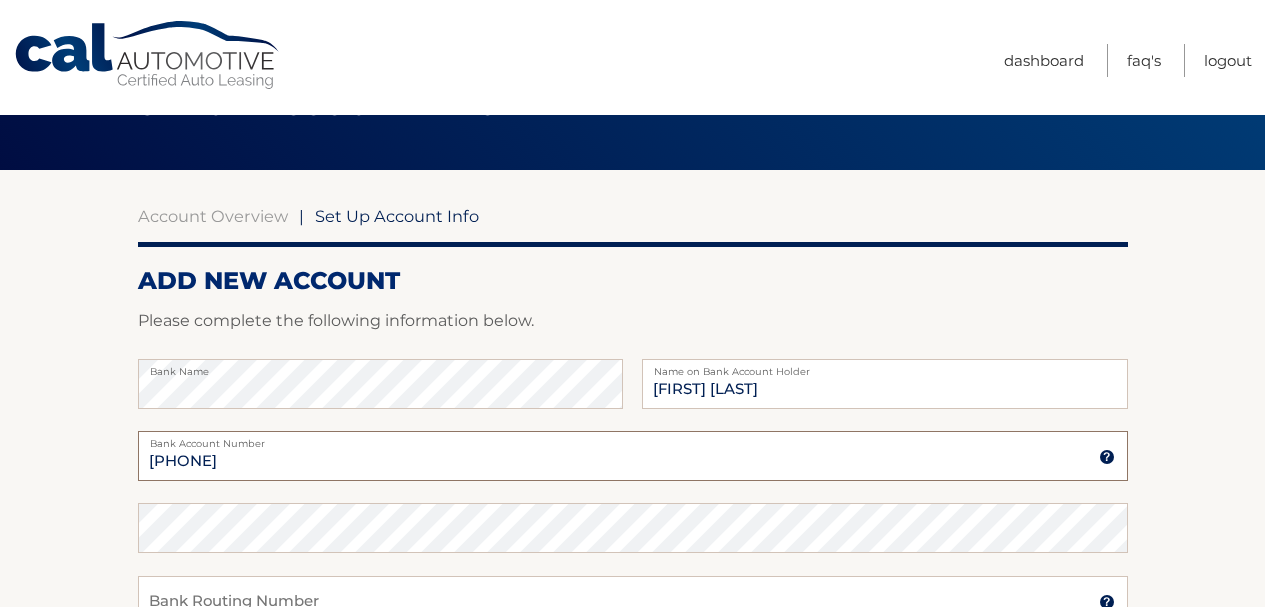 type on "[PHONE]" 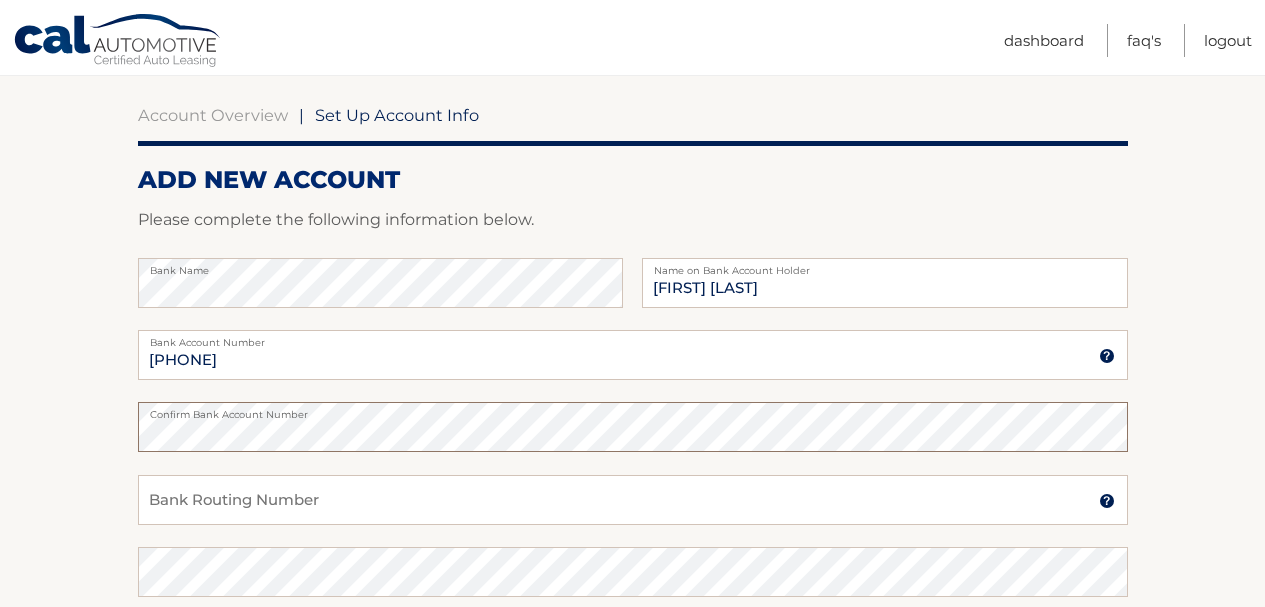 scroll, scrollTop: 187, scrollLeft: 0, axis: vertical 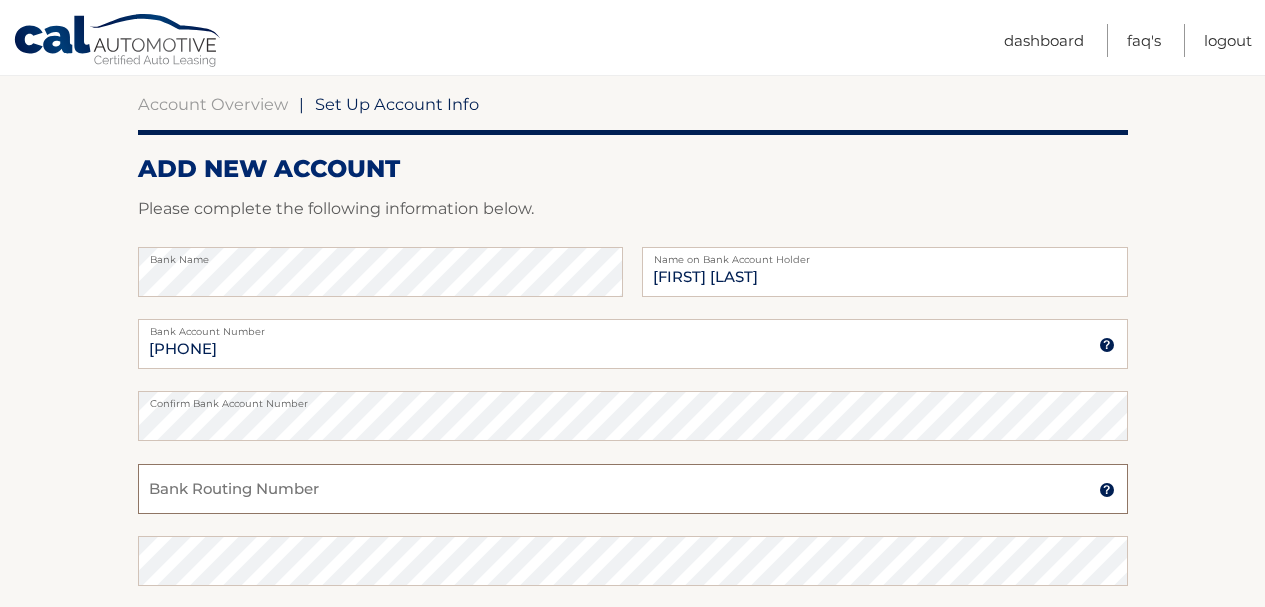 click on "Bank Routing Number" at bounding box center [633, 489] 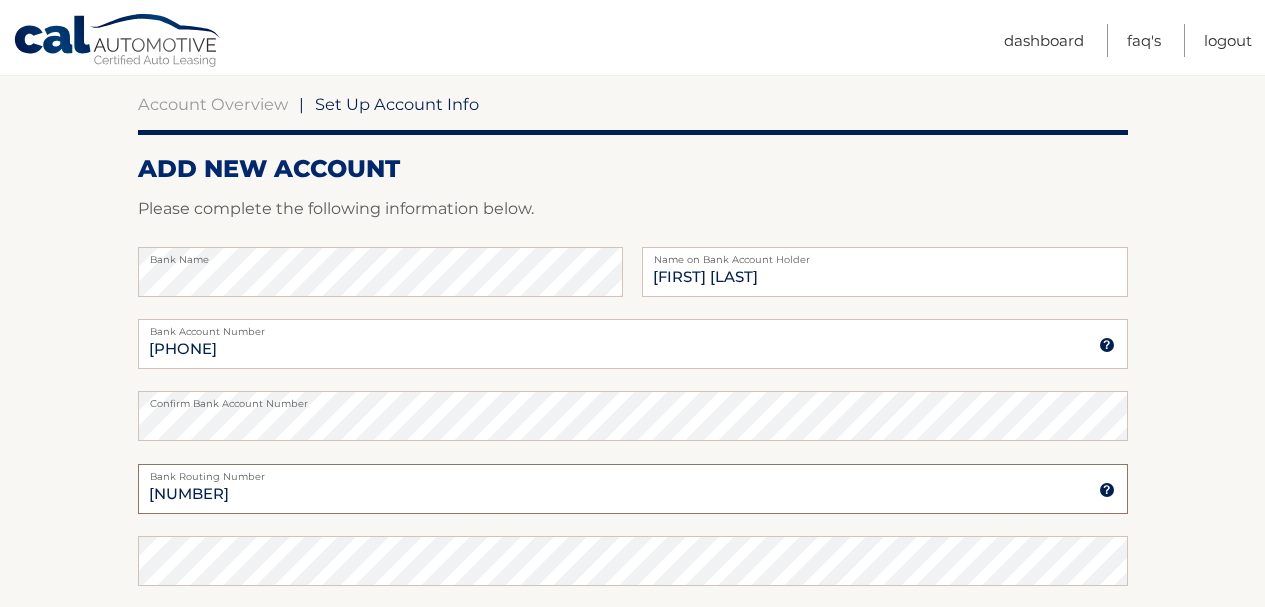 type on "[NUMBER]" 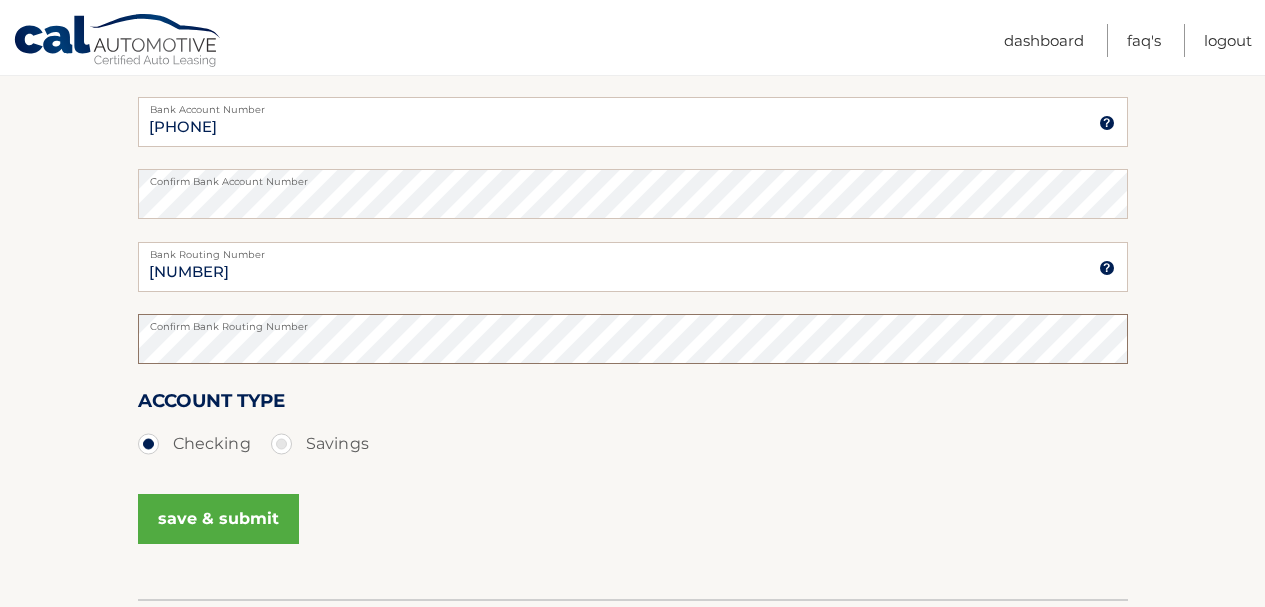 scroll, scrollTop: 413, scrollLeft: 0, axis: vertical 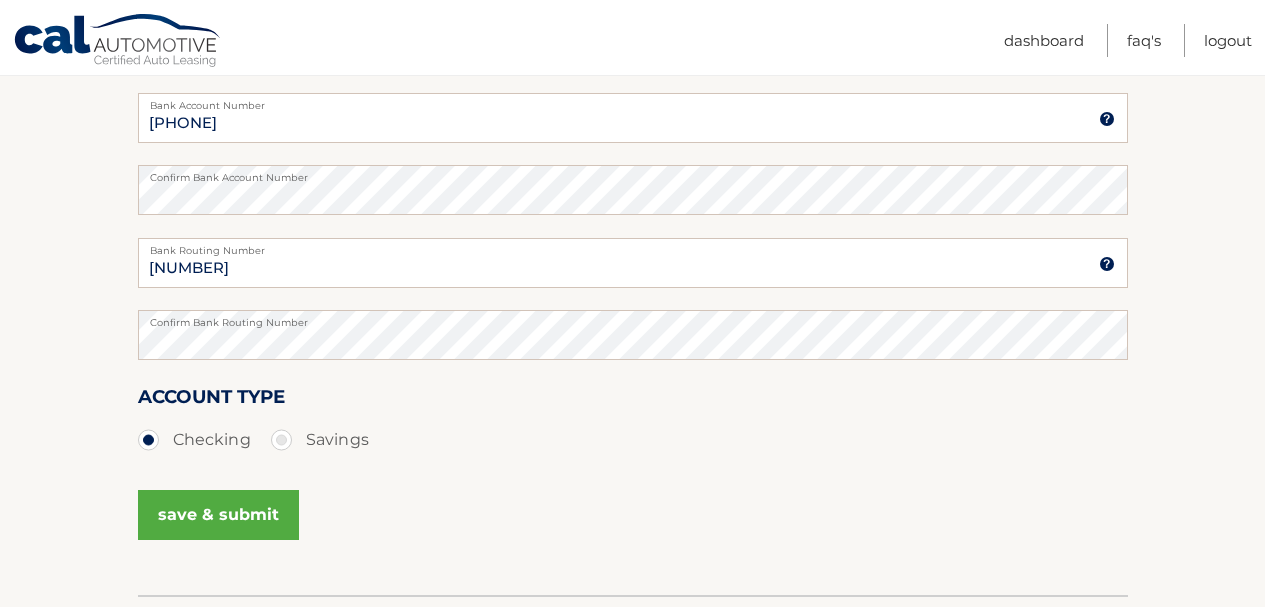 click on "save & submit" at bounding box center [218, 515] 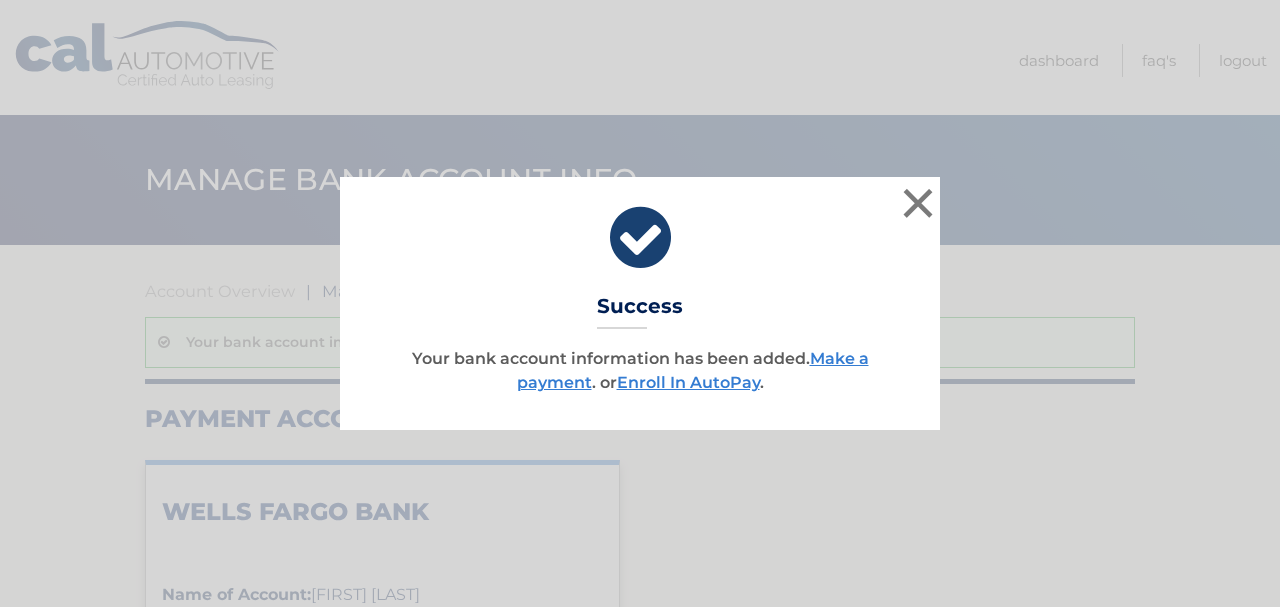 scroll, scrollTop: 0, scrollLeft: 0, axis: both 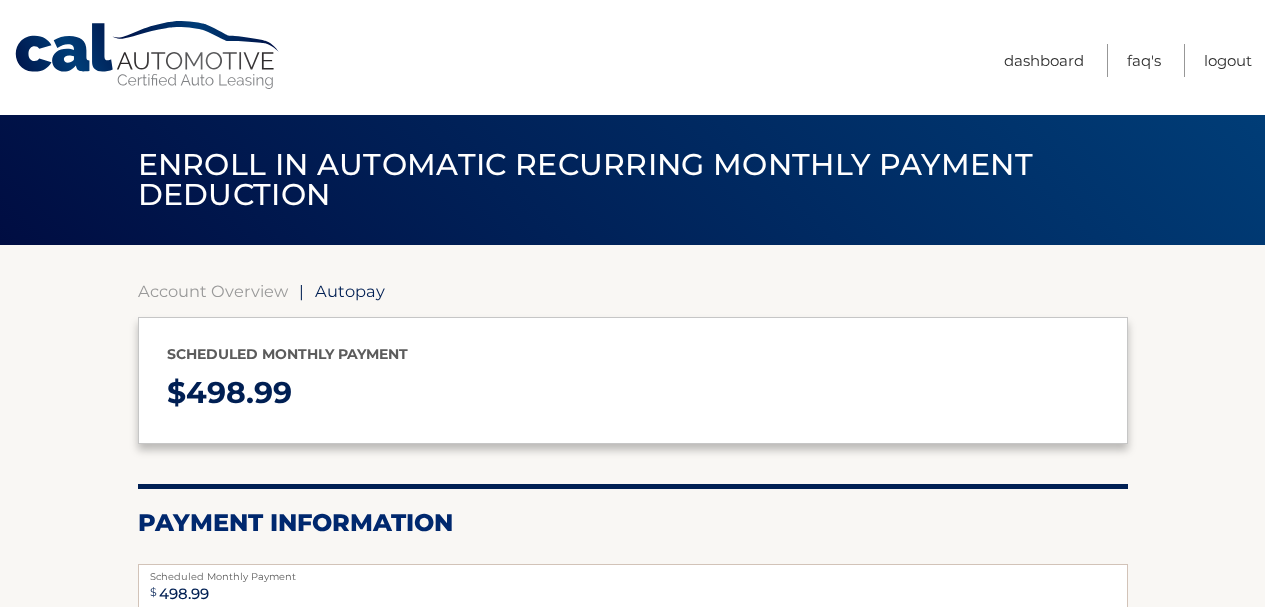 select on "MDBmN2Y2ZDUtMmFiMi00Y2MwLWI4NjgtNGI3MjEwY2U4YTA3" 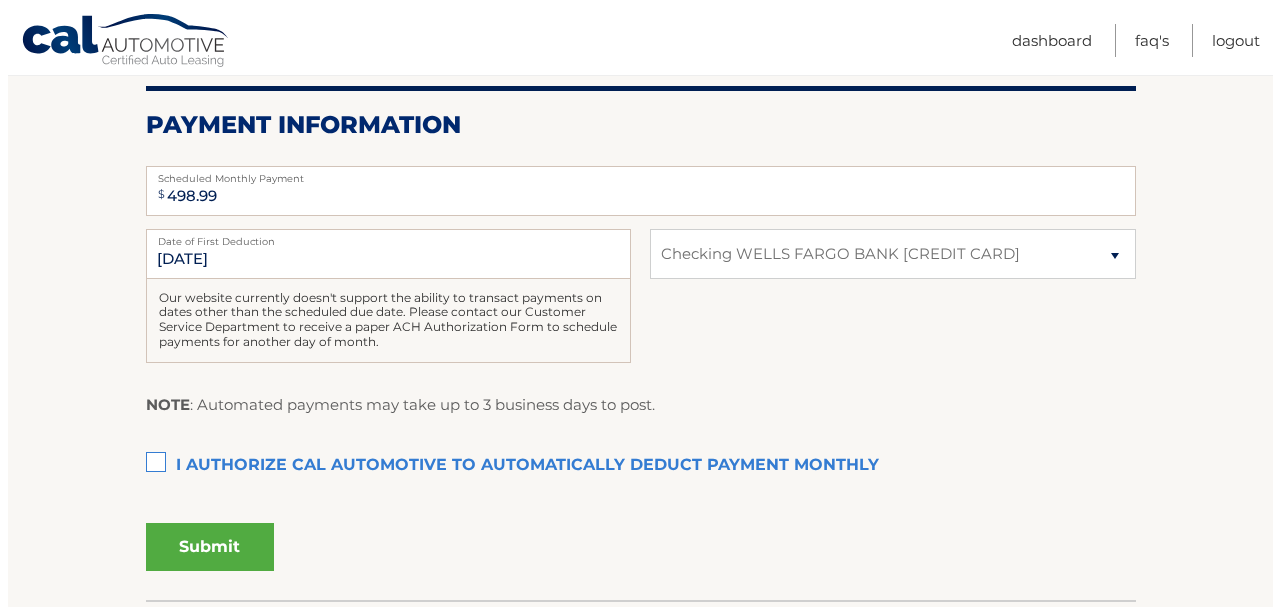 scroll, scrollTop: 399, scrollLeft: 0, axis: vertical 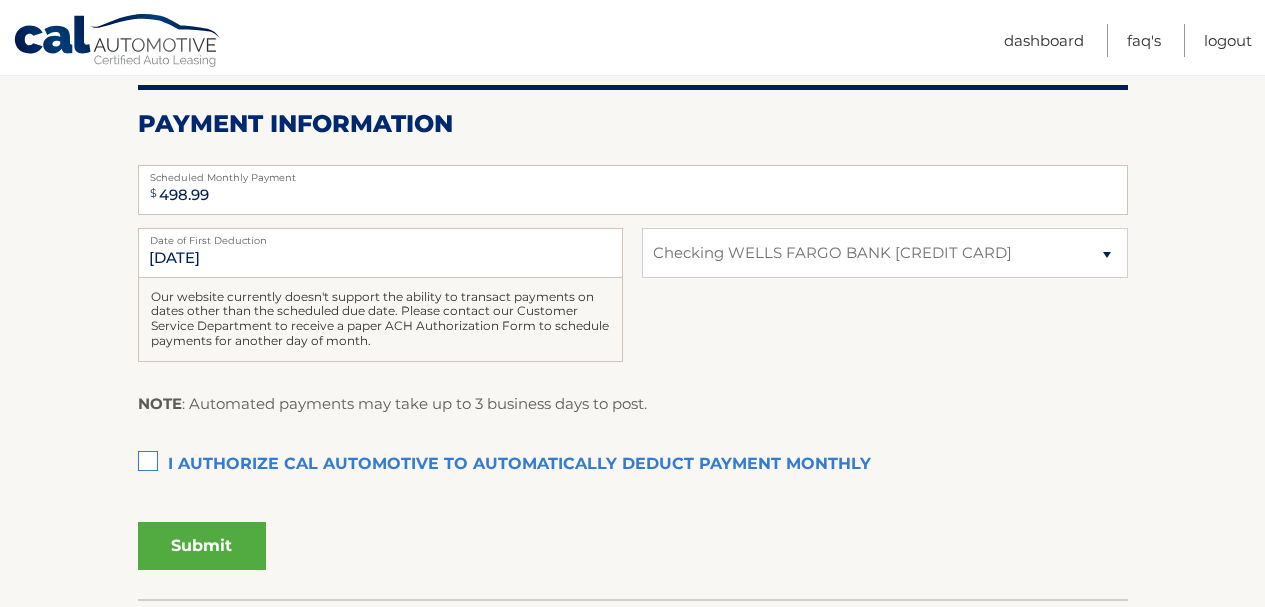 click on "I authorize cal automotive to automatically deduct payment monthly
This checkbox must be checked" at bounding box center (633, 465) 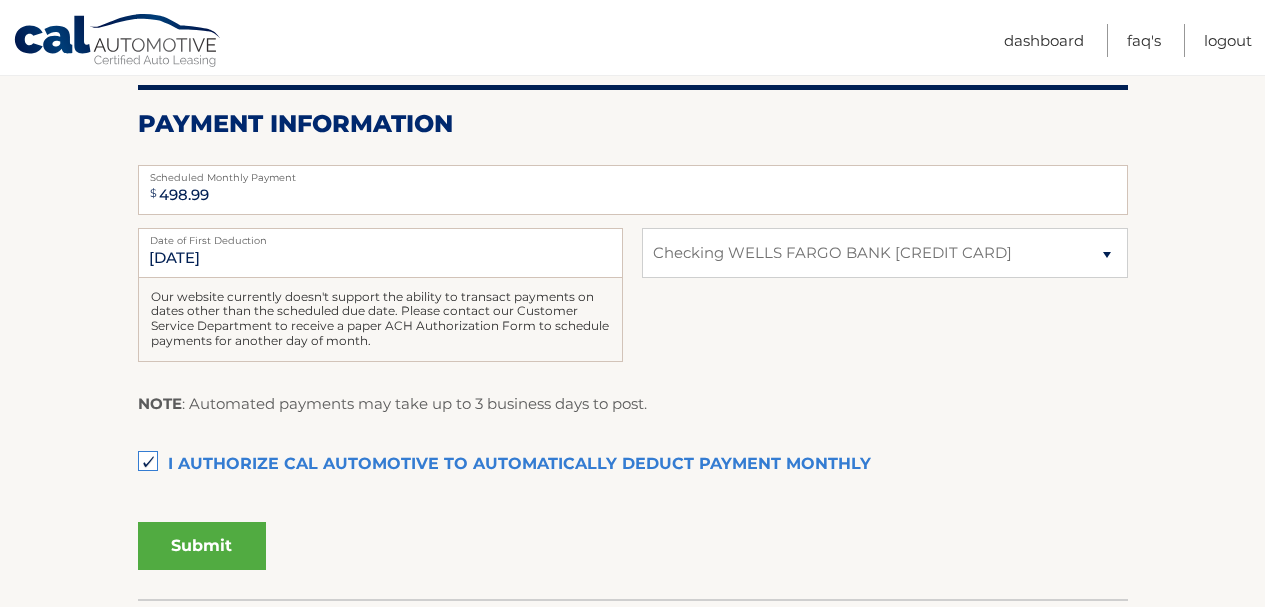 click on "Submit" at bounding box center [202, 546] 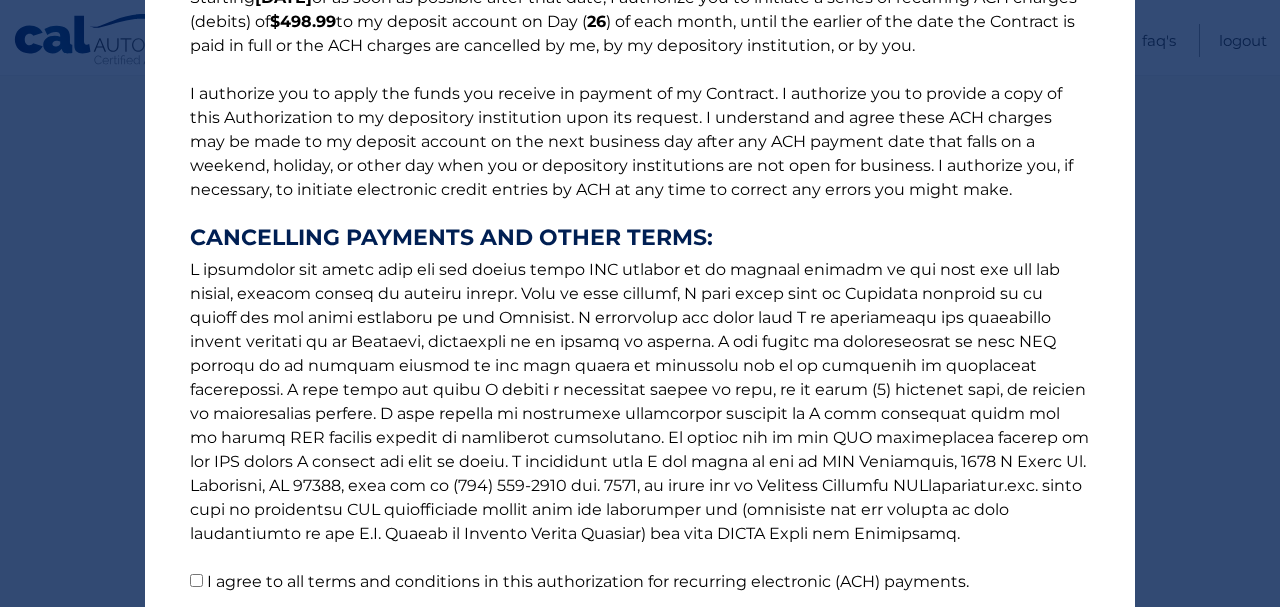 scroll, scrollTop: 361, scrollLeft: 0, axis: vertical 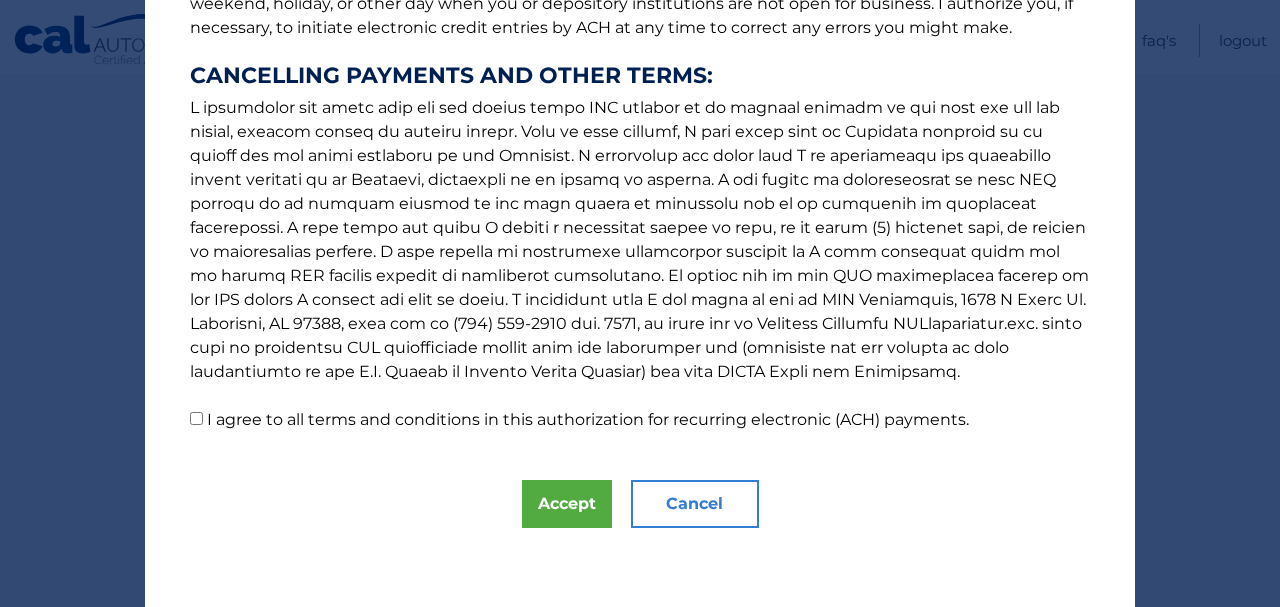 click on "I agree to all terms and conditions in this authorization for recurring electronic (ACH) payments." at bounding box center (196, 418) 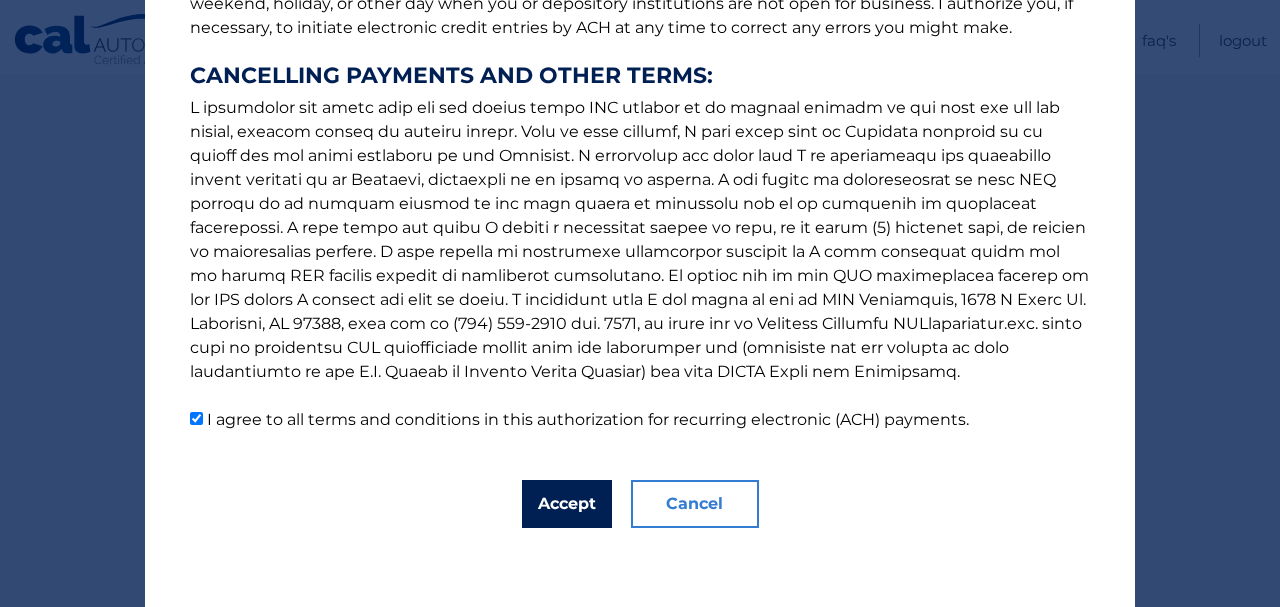 click on "Accept" at bounding box center [567, 504] 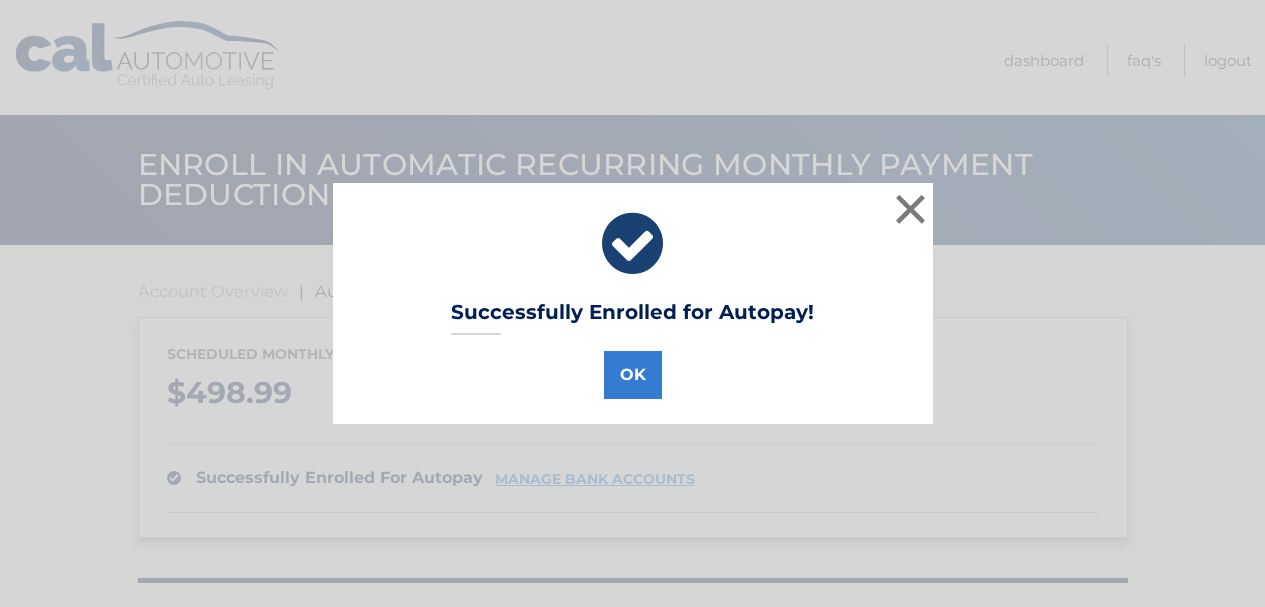 scroll, scrollTop: 0, scrollLeft: 0, axis: both 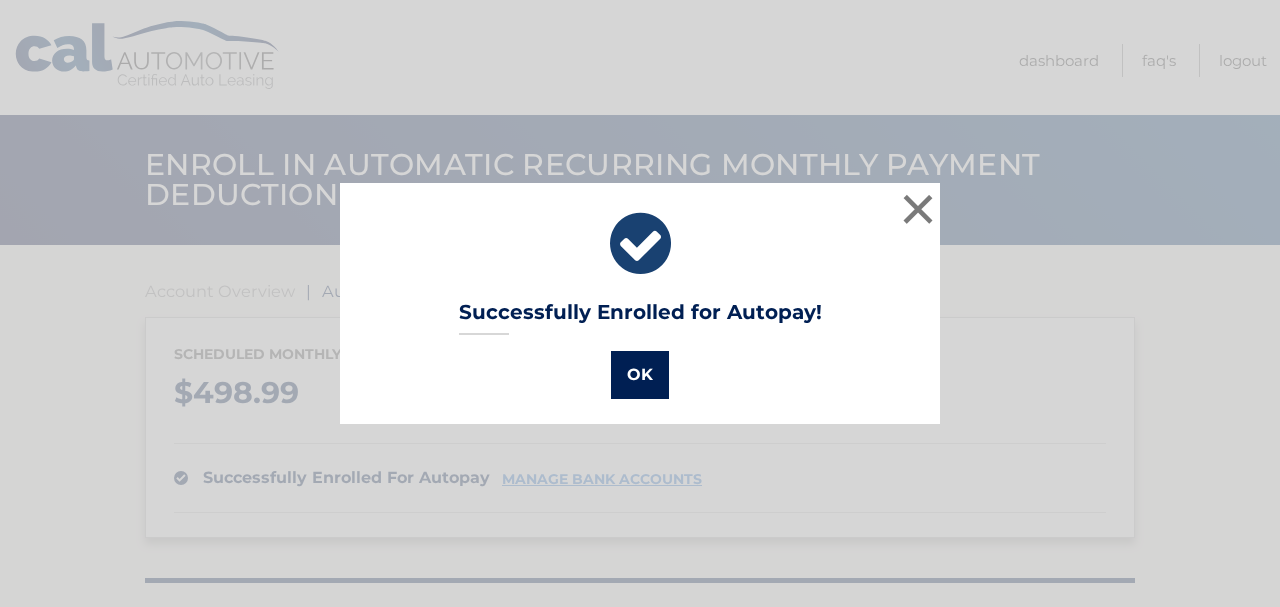 click on "OK" at bounding box center [640, 375] 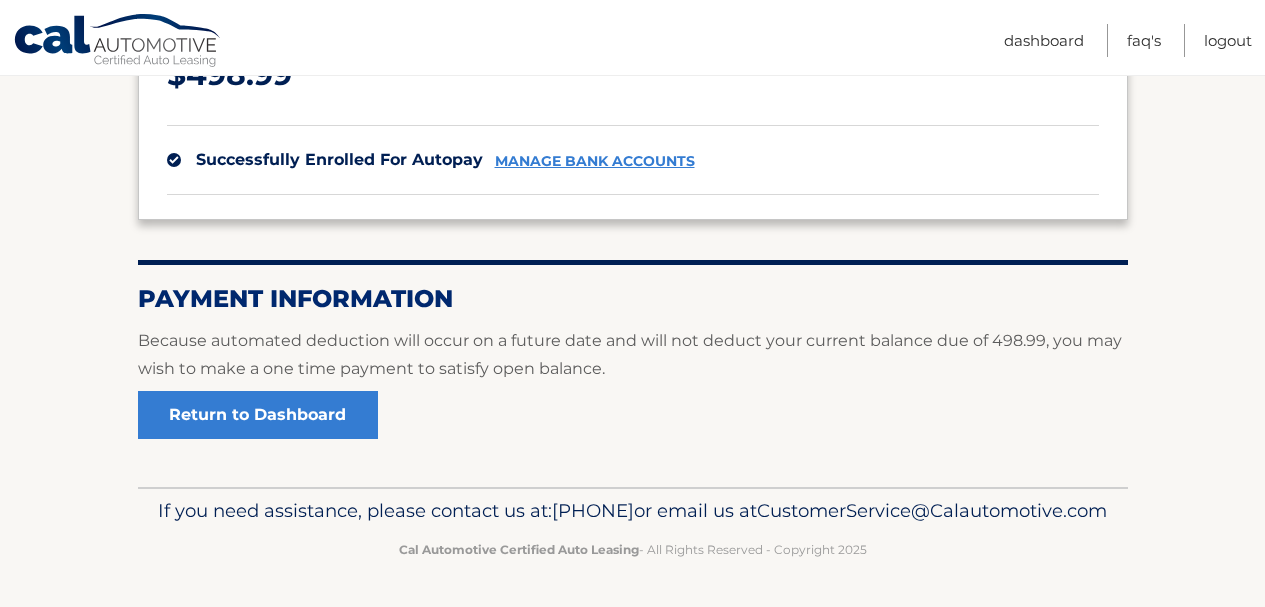 scroll, scrollTop: 326, scrollLeft: 0, axis: vertical 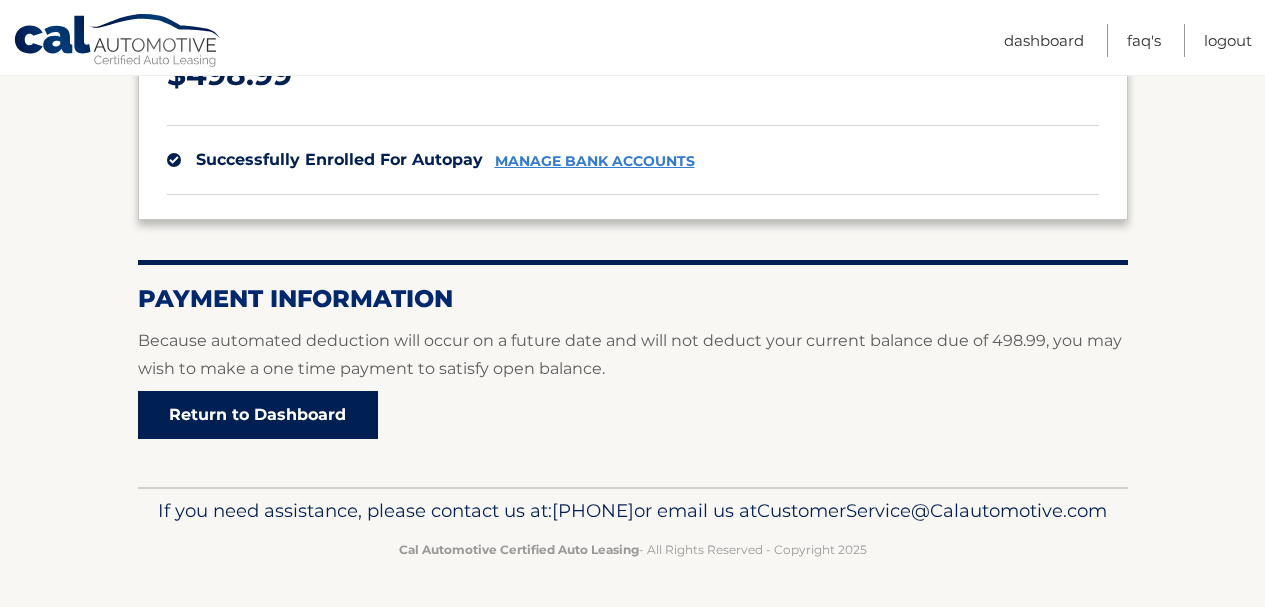 click on "Return to Dashboard" at bounding box center (258, 415) 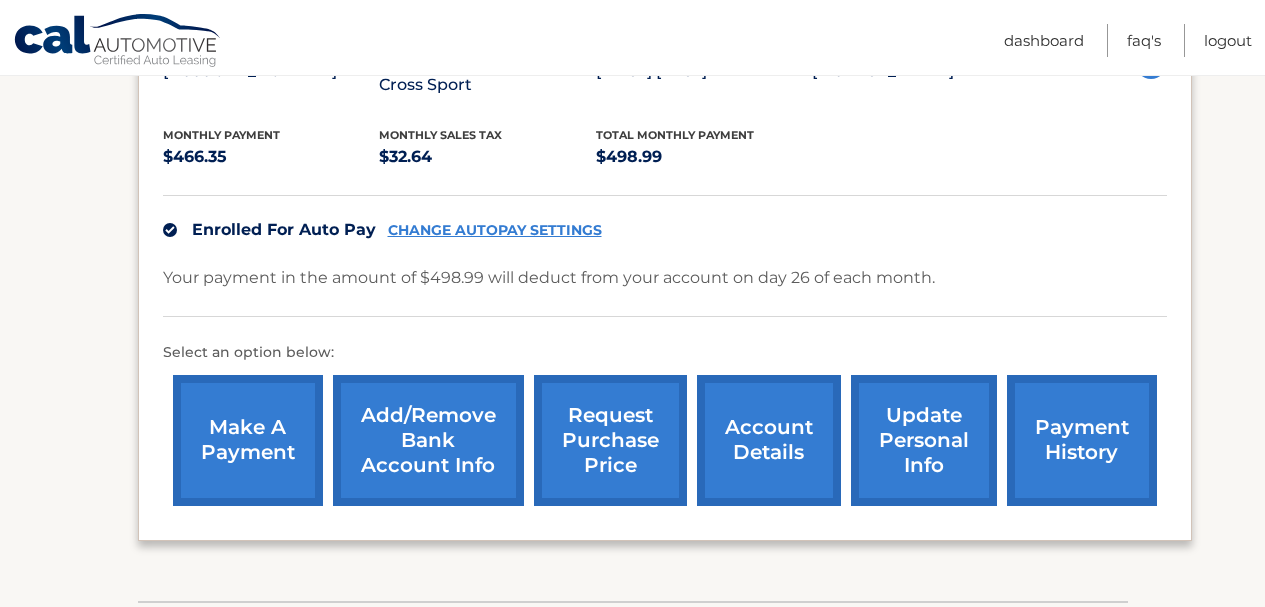 scroll, scrollTop: 413, scrollLeft: 0, axis: vertical 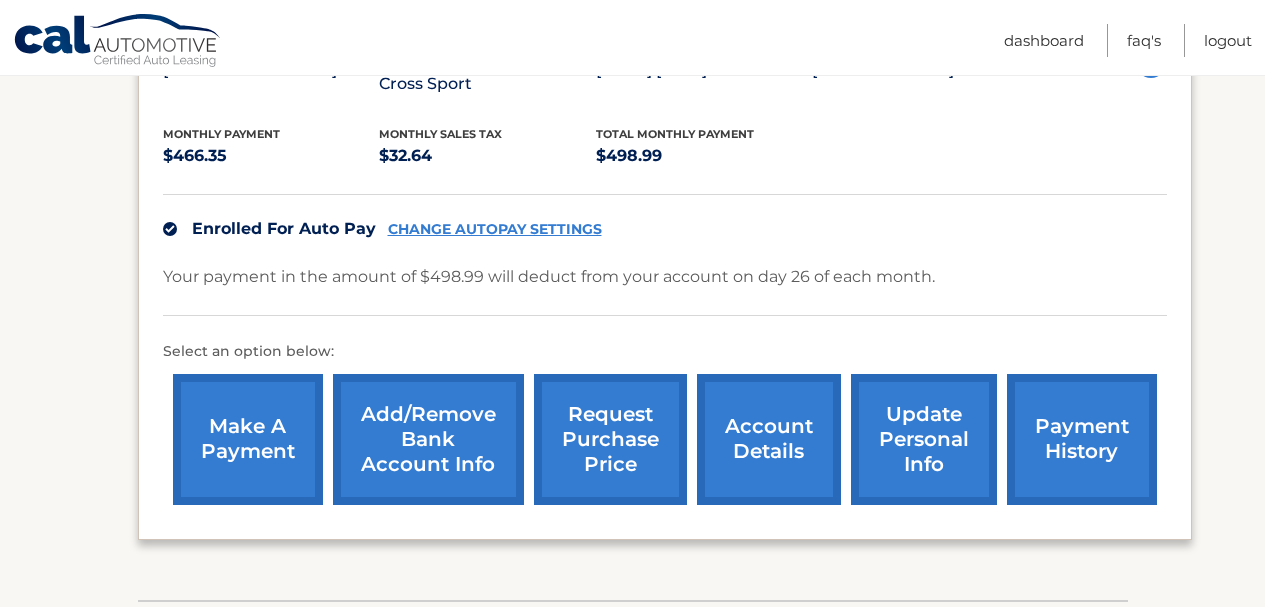 click on "make a payment" at bounding box center [248, 439] 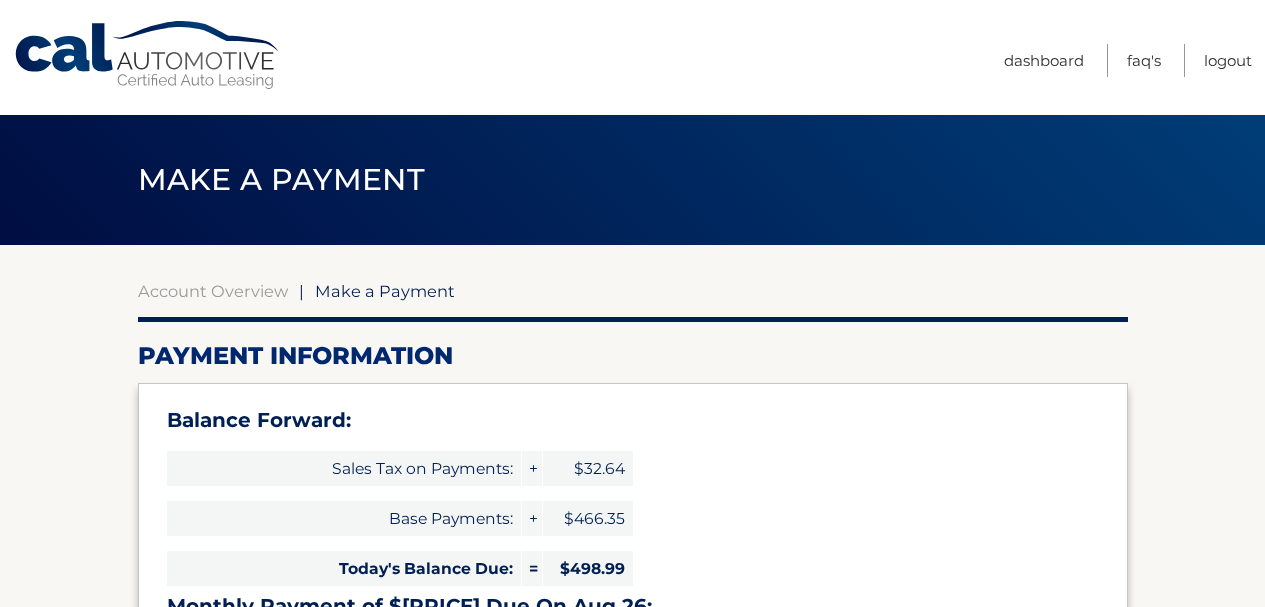 select on "MDBmN2Y2ZDUtMmFiMi00Y2MwLWI4NjgtNGI3MjEwY2U4YTA3" 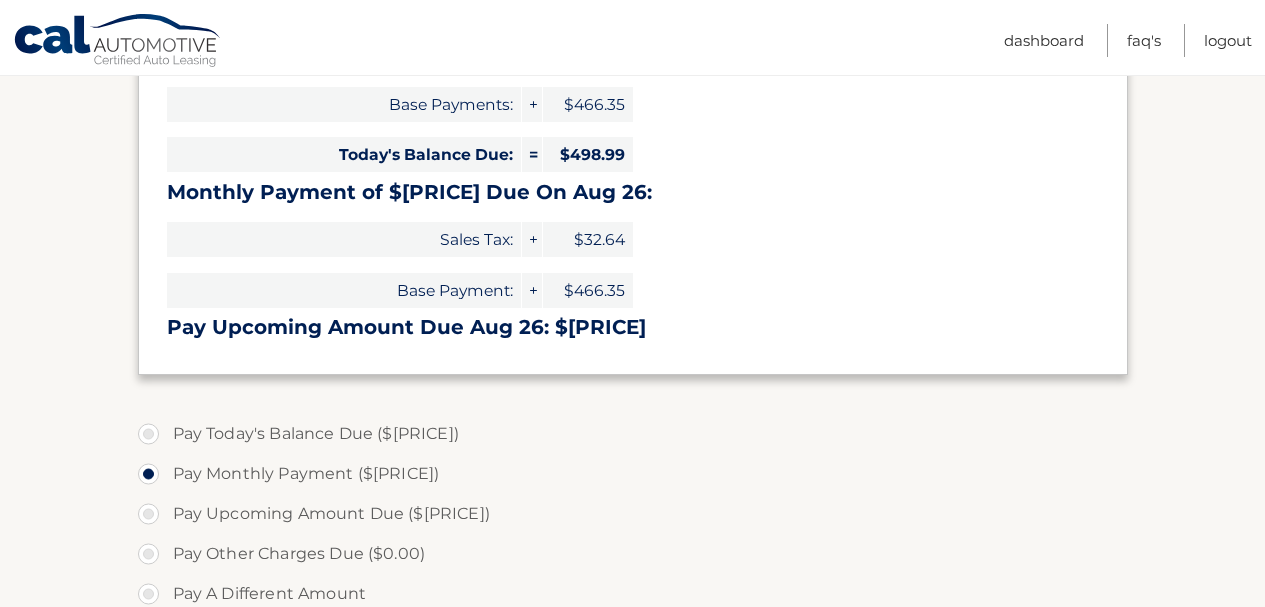 scroll, scrollTop: 415, scrollLeft: 0, axis: vertical 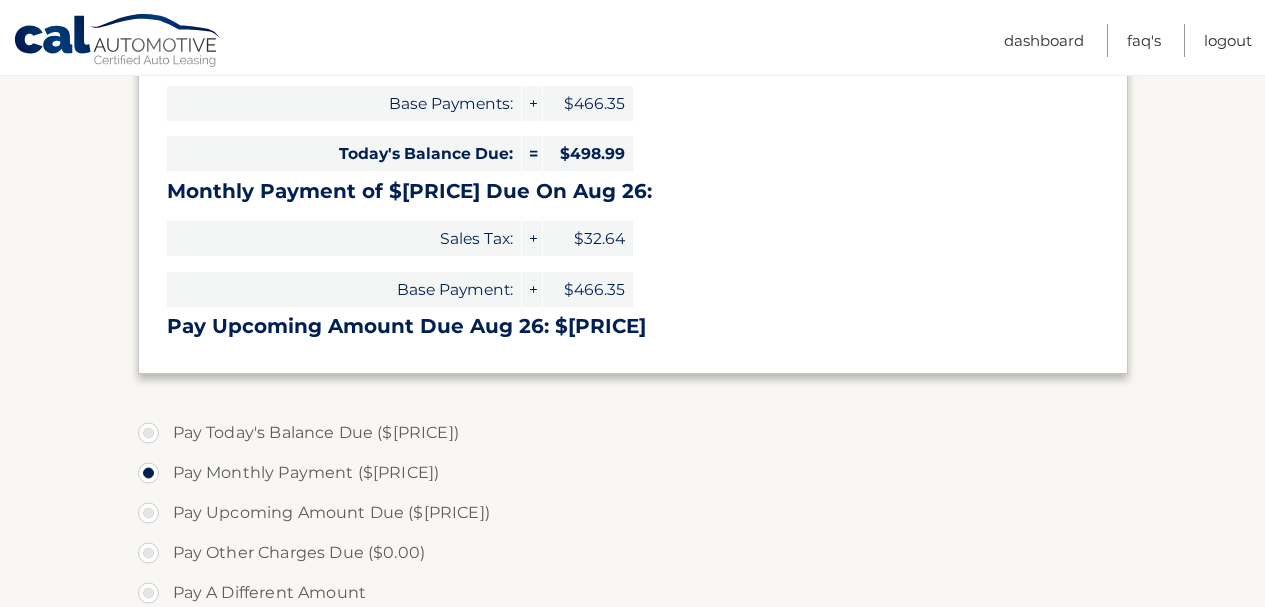 click on "Pay Today's Balance Due ($[PRICE])" at bounding box center (633, 433) 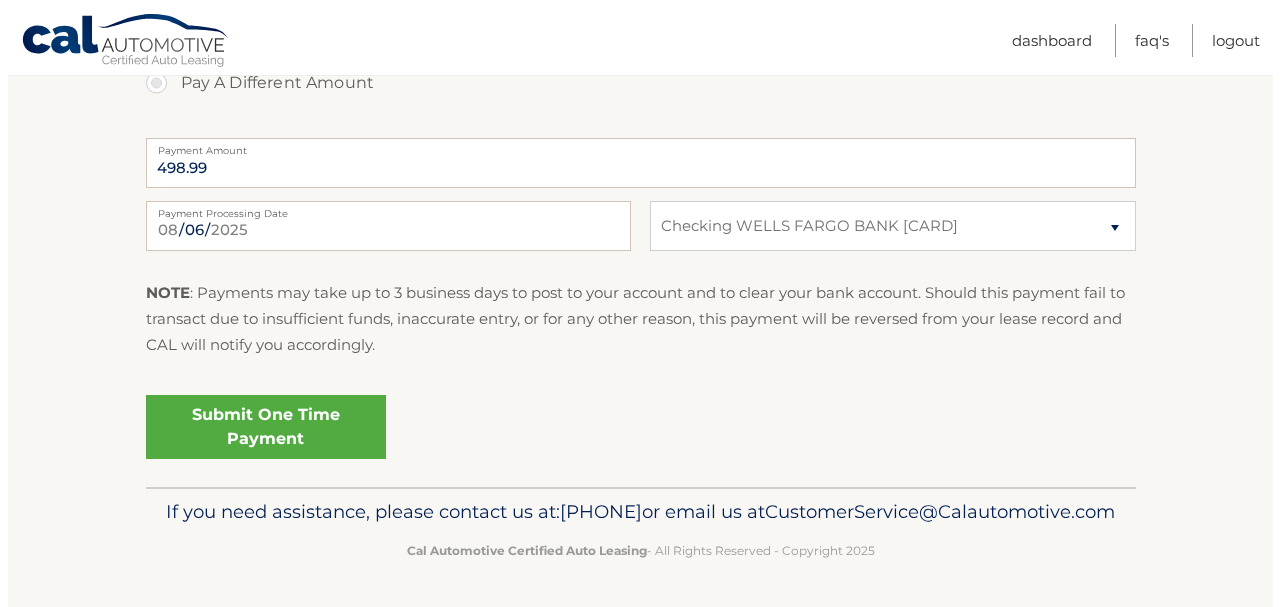 scroll, scrollTop: 946, scrollLeft: 0, axis: vertical 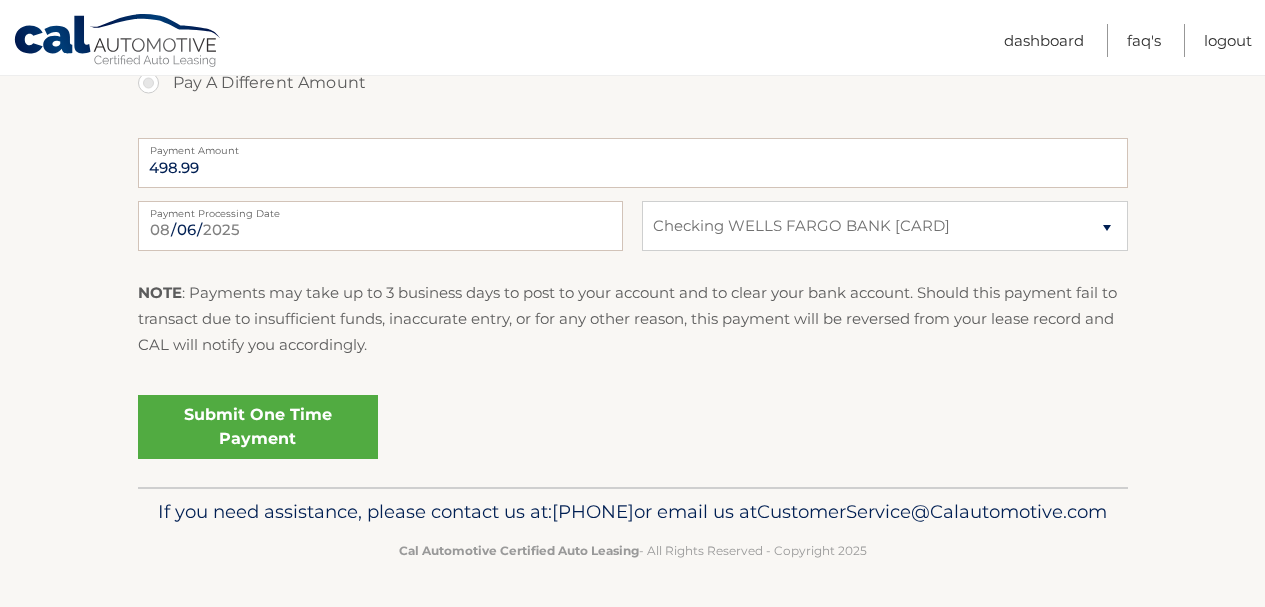 click on "Submit One Time Payment" at bounding box center [258, 427] 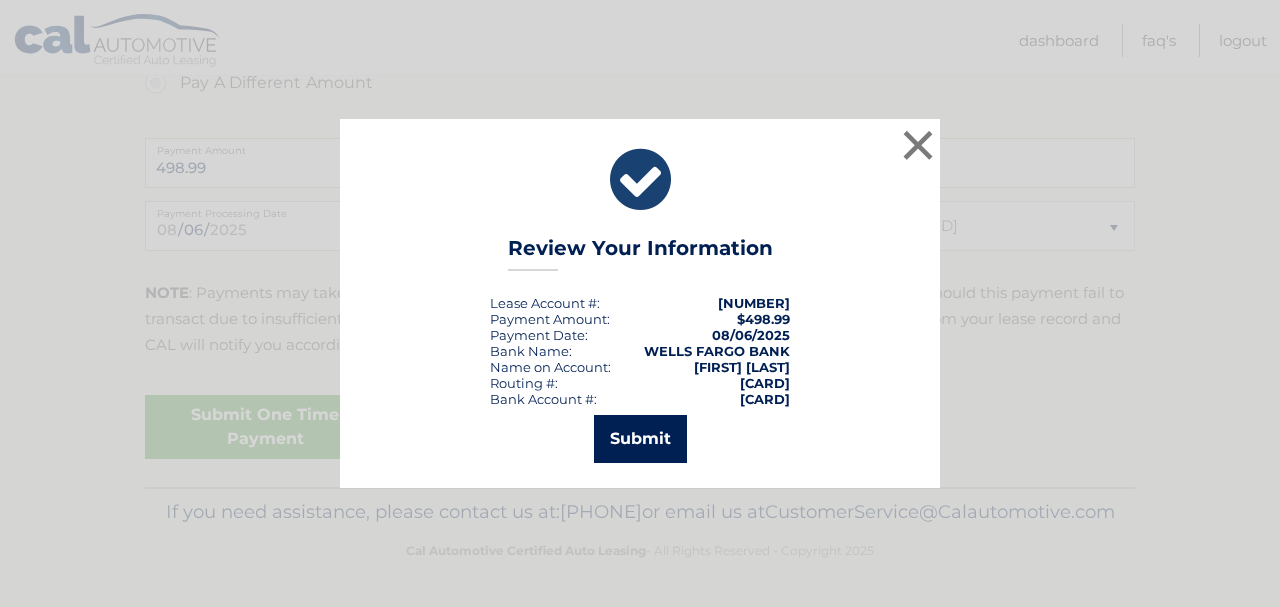 click on "Submit" at bounding box center [640, 439] 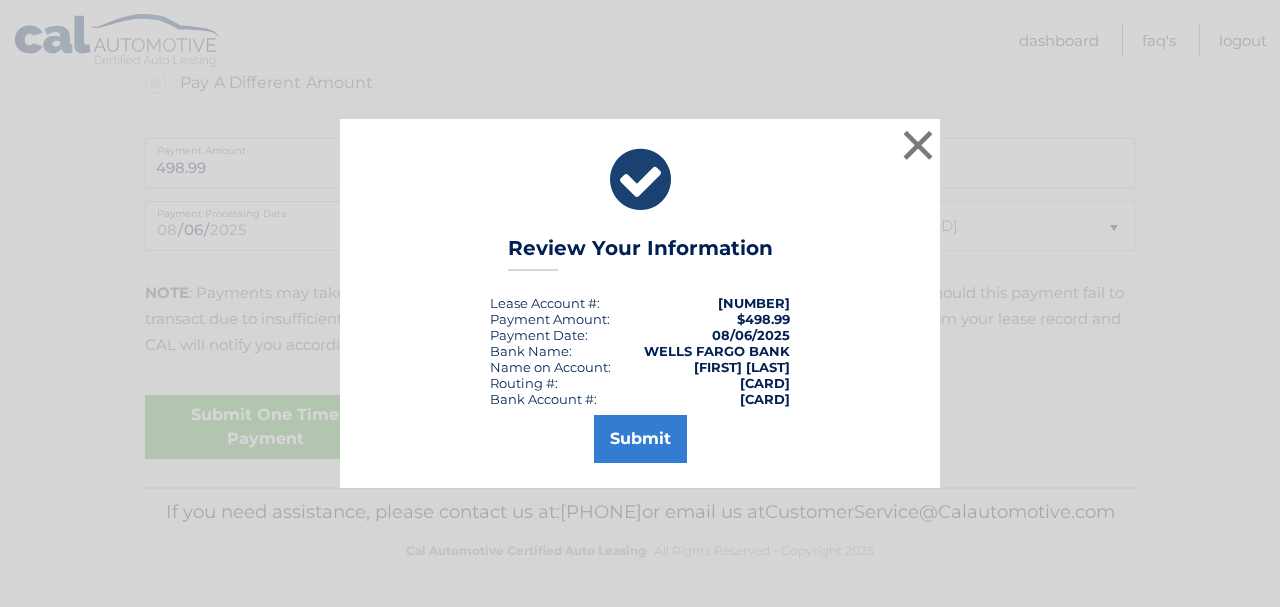 scroll, scrollTop: 885, scrollLeft: 0, axis: vertical 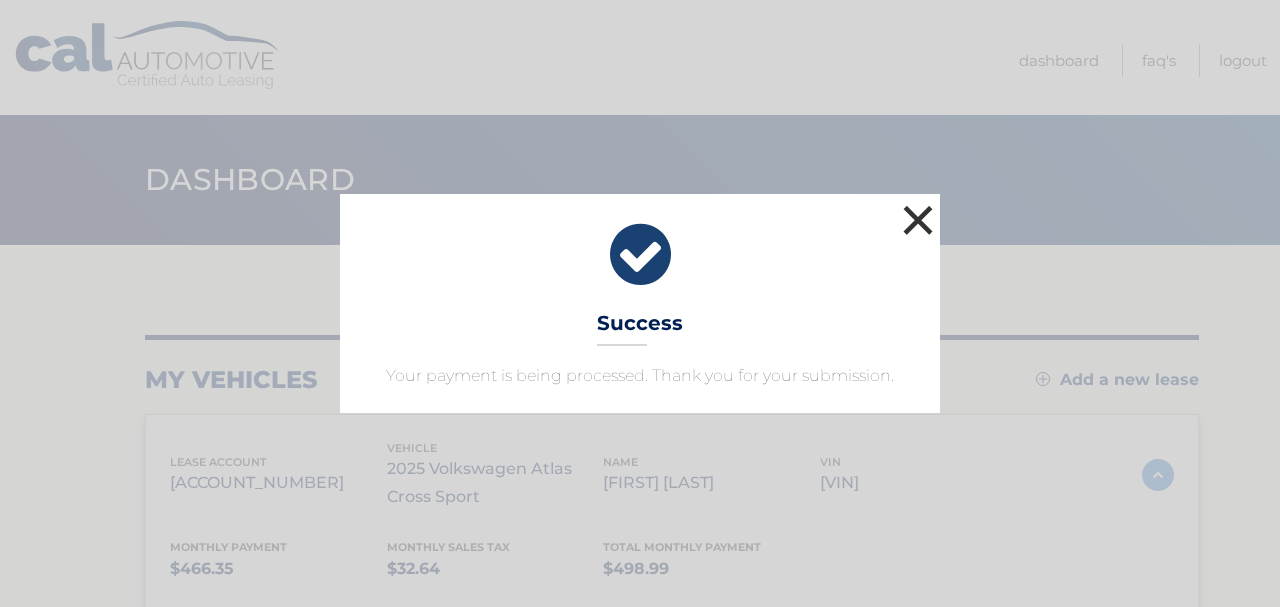click on "×" at bounding box center (918, 220) 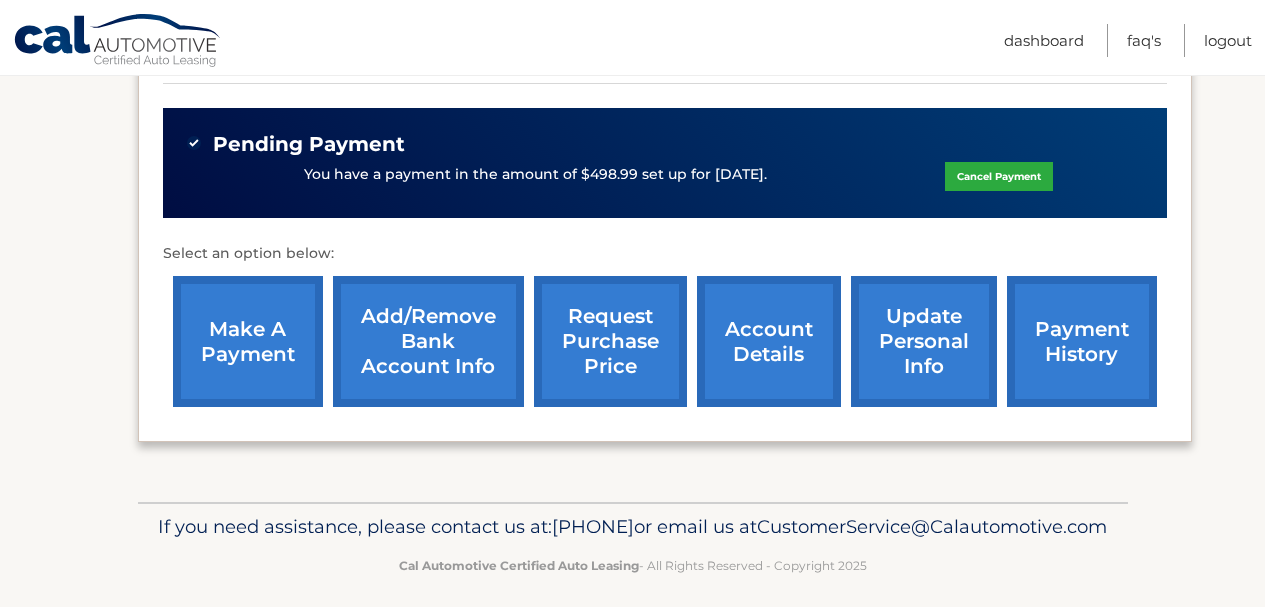 scroll, scrollTop: 647, scrollLeft: 0, axis: vertical 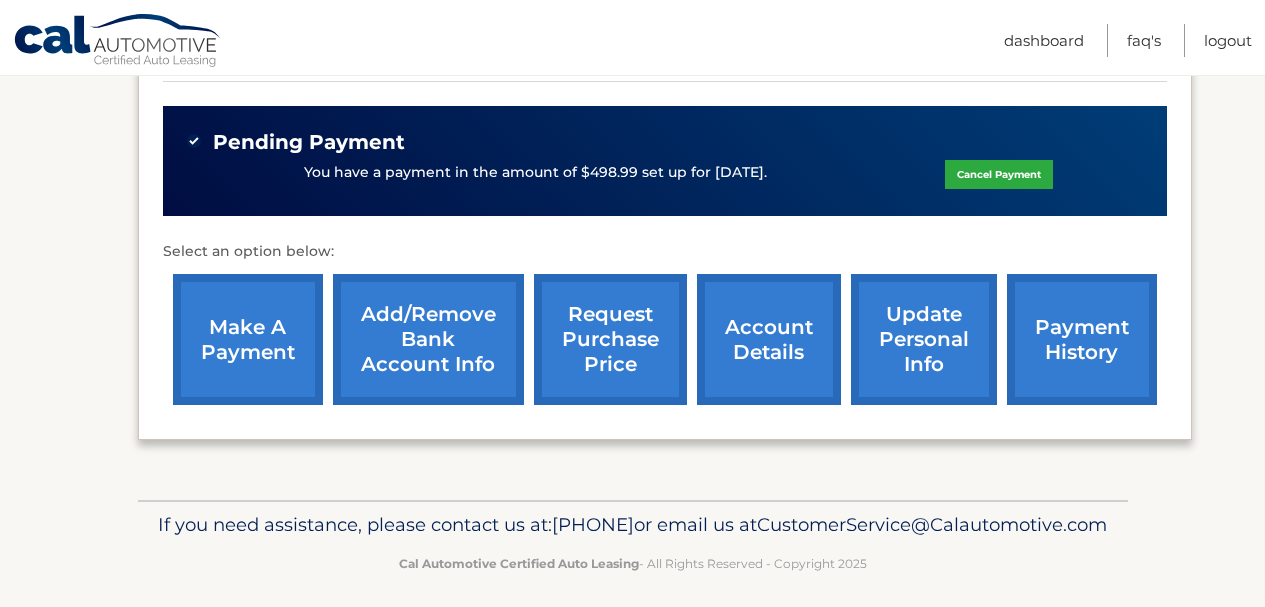 click on "account details" at bounding box center [769, 339] 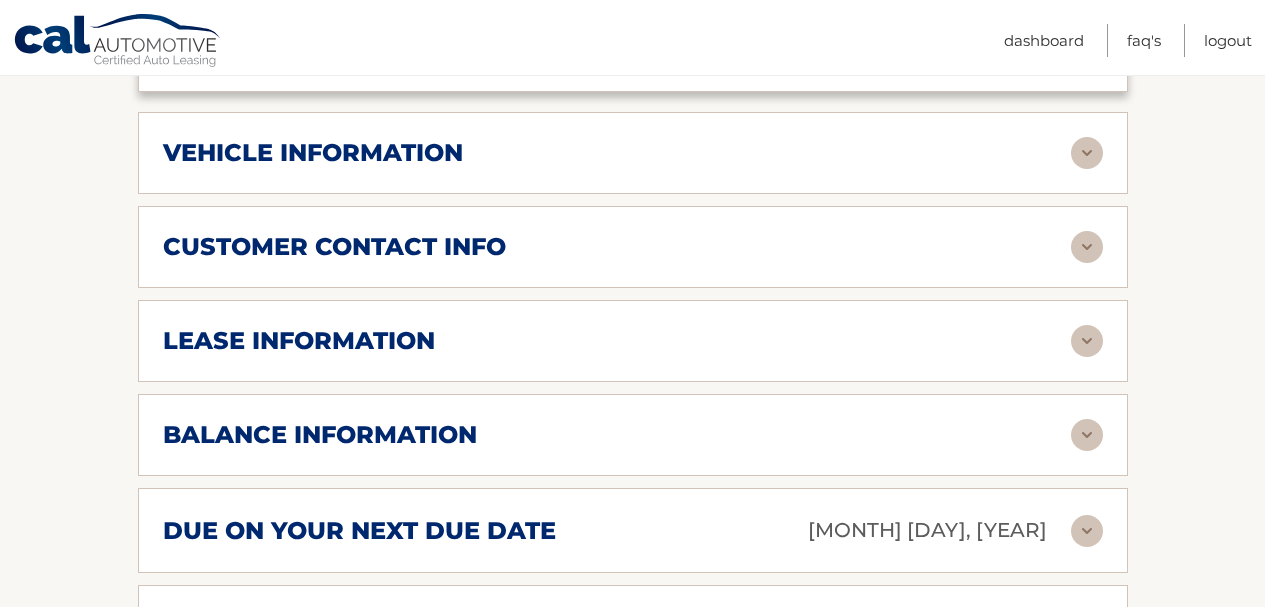 scroll, scrollTop: 1022, scrollLeft: 0, axis: vertical 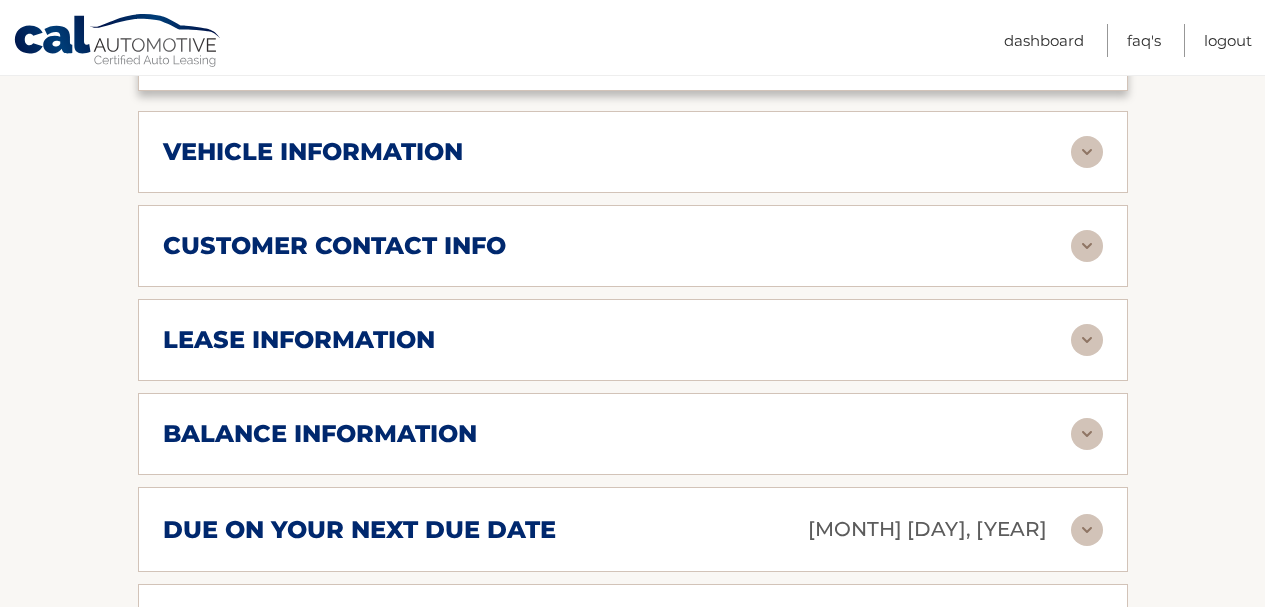 click at bounding box center [1087, 246] 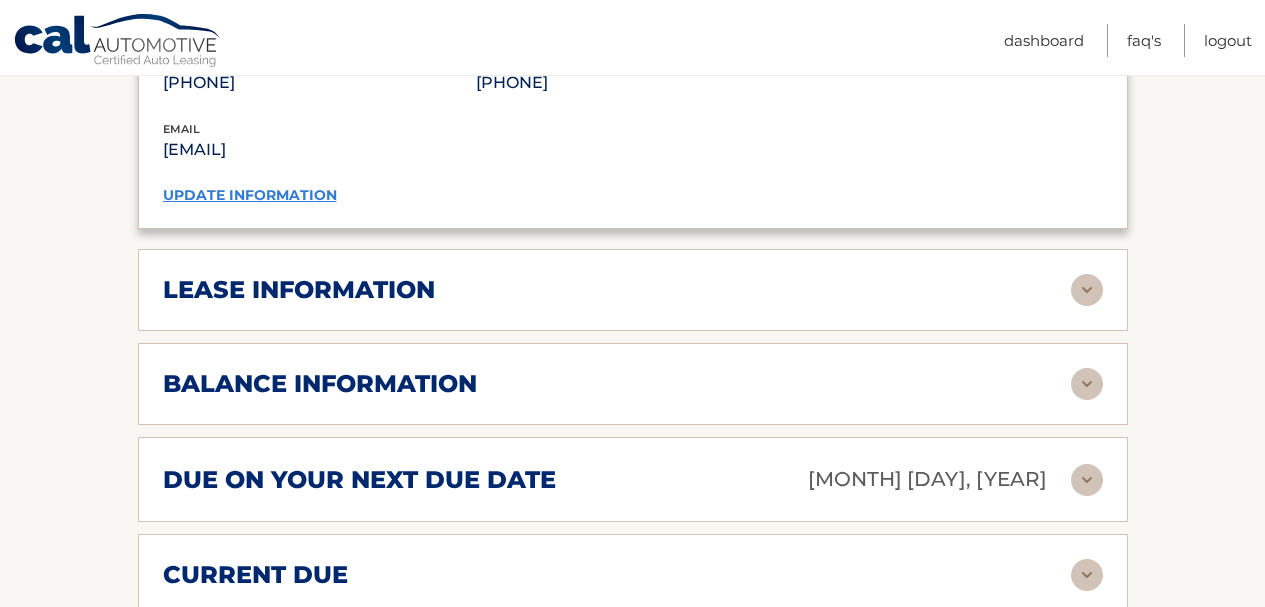 scroll, scrollTop: 1468, scrollLeft: 0, axis: vertical 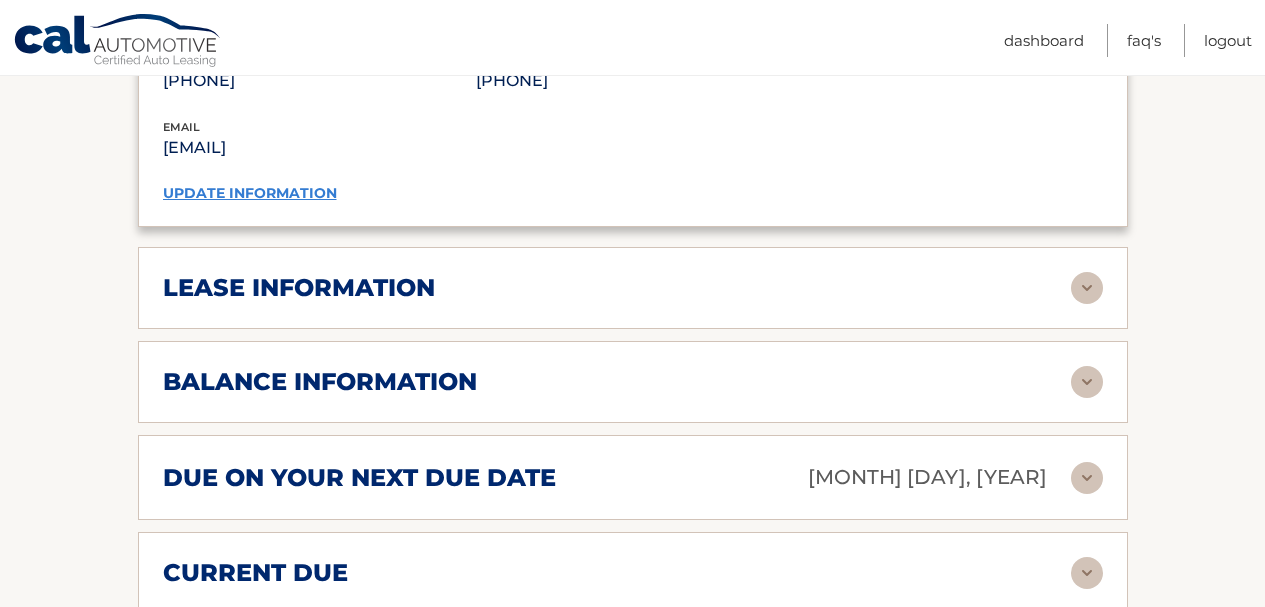 click at bounding box center [1087, 382] 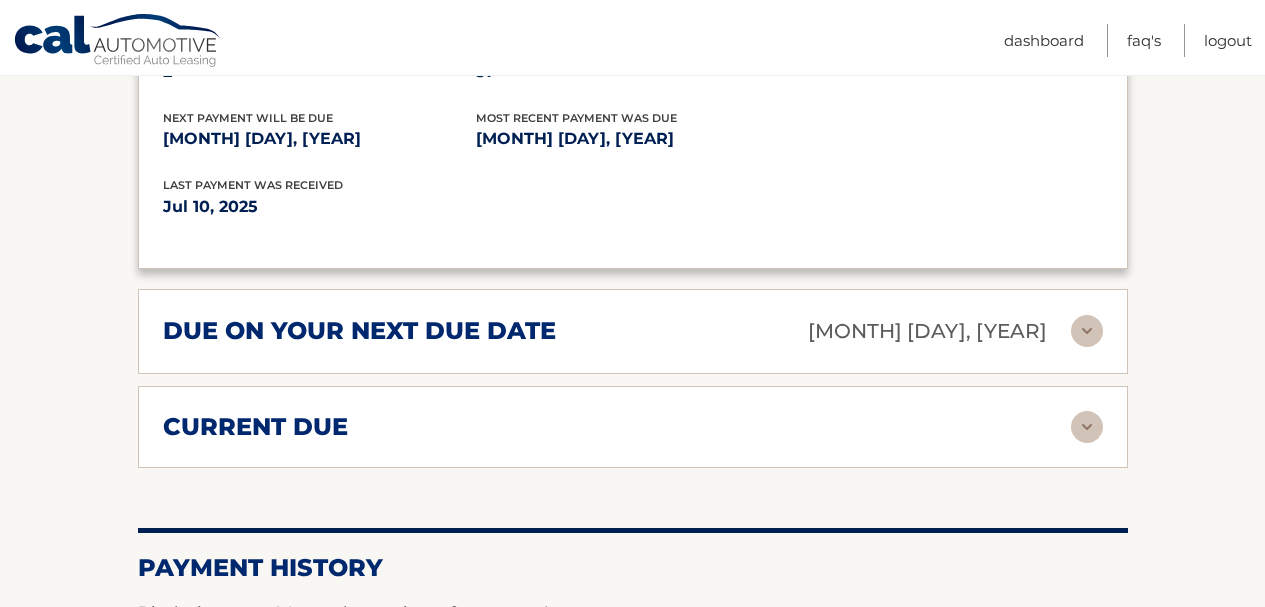 scroll, scrollTop: 1857, scrollLeft: 0, axis: vertical 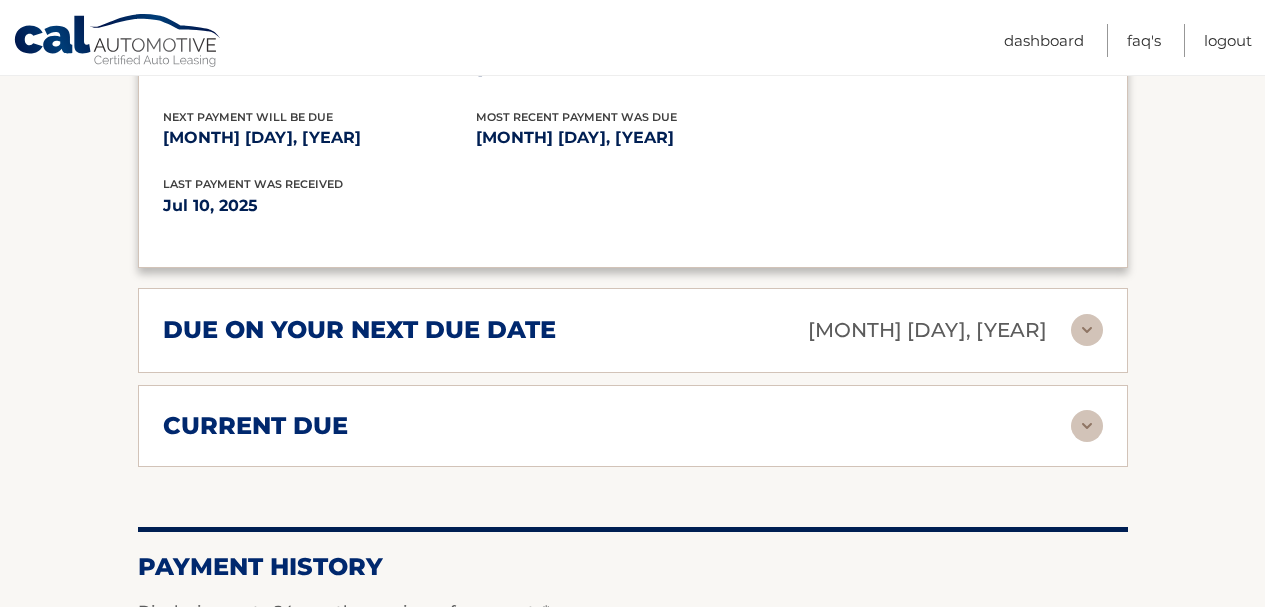 click at bounding box center (1087, 426) 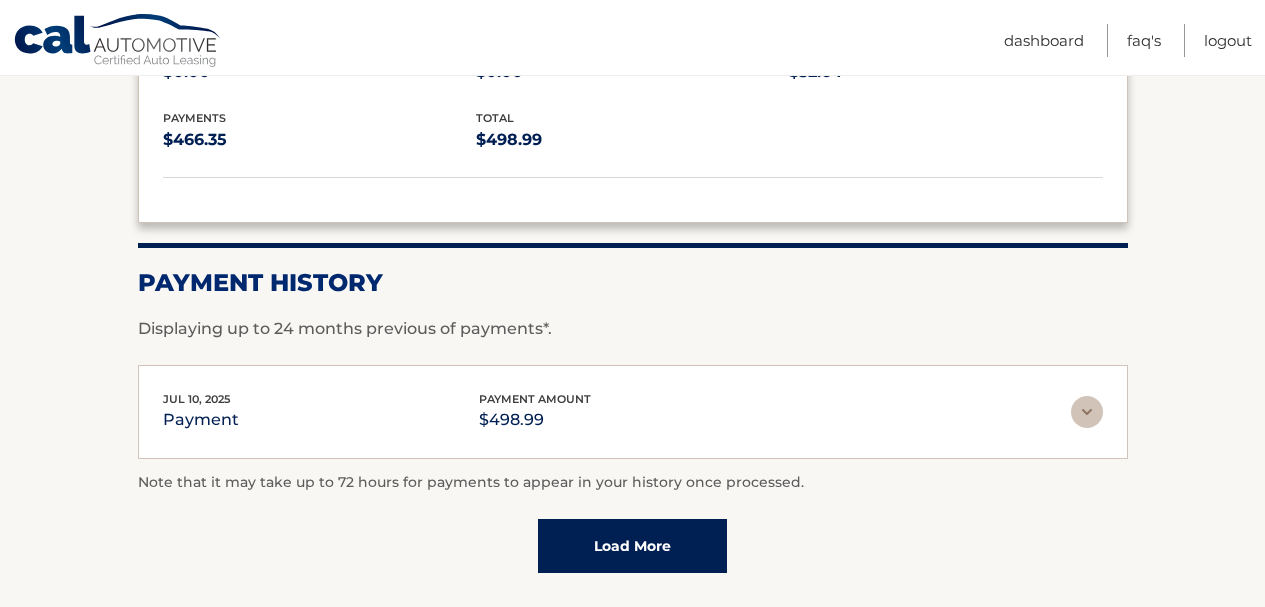 scroll, scrollTop: 2289, scrollLeft: 0, axis: vertical 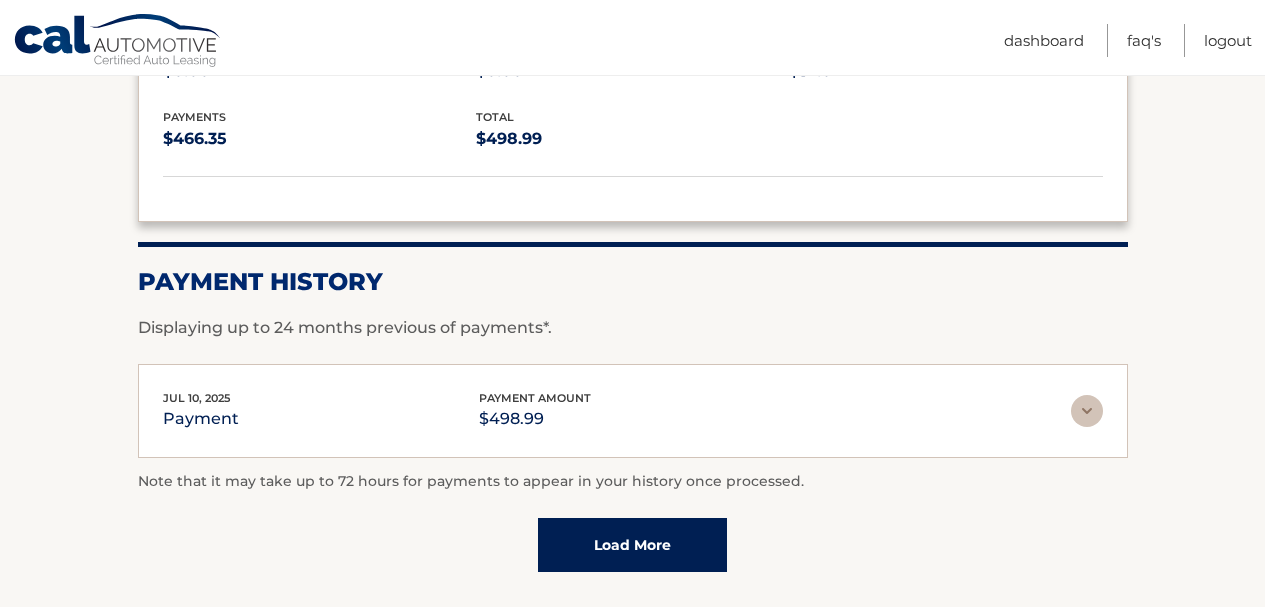 click at bounding box center [1087, 411] 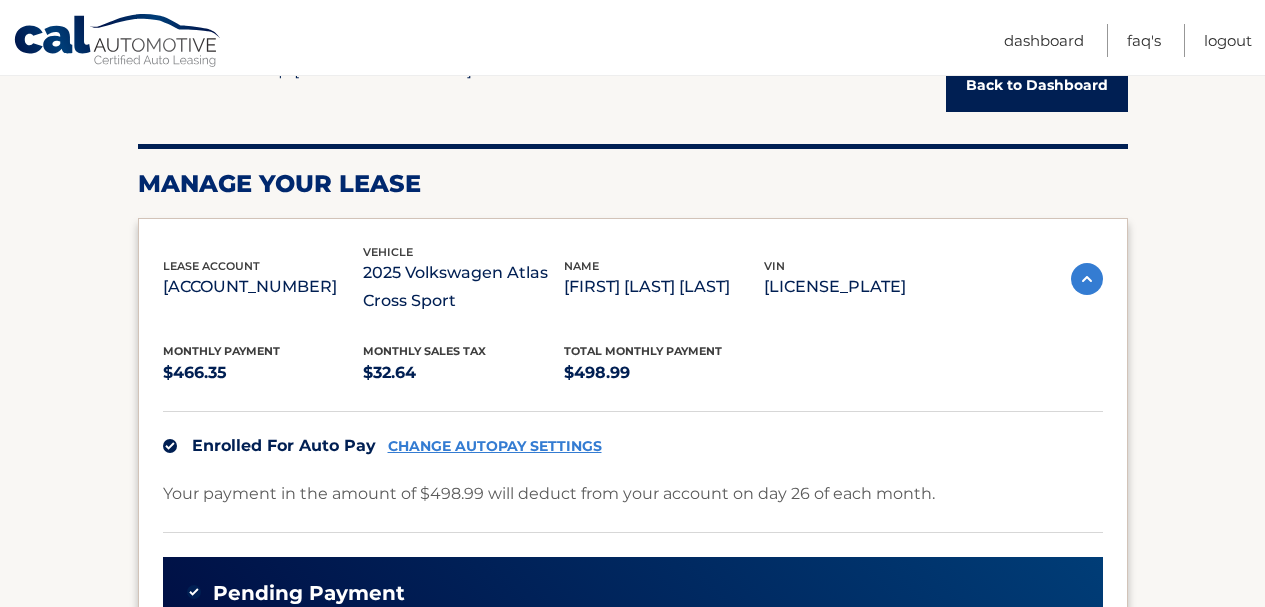 scroll, scrollTop: 0, scrollLeft: 0, axis: both 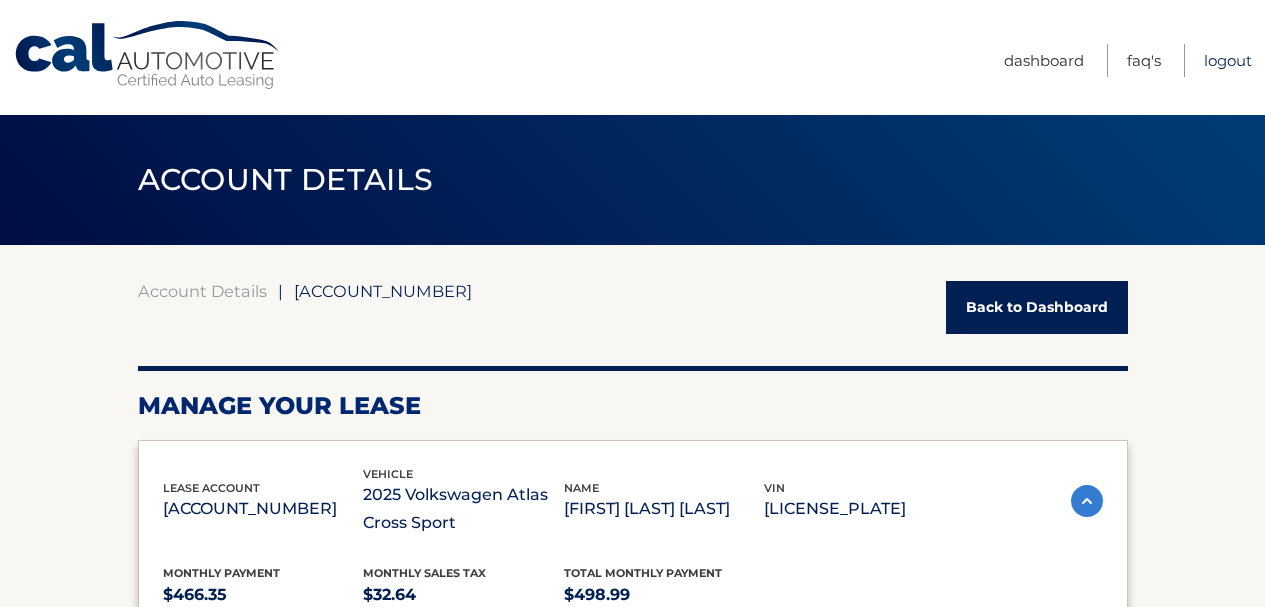 click on "Logout" at bounding box center [1228, 60] 